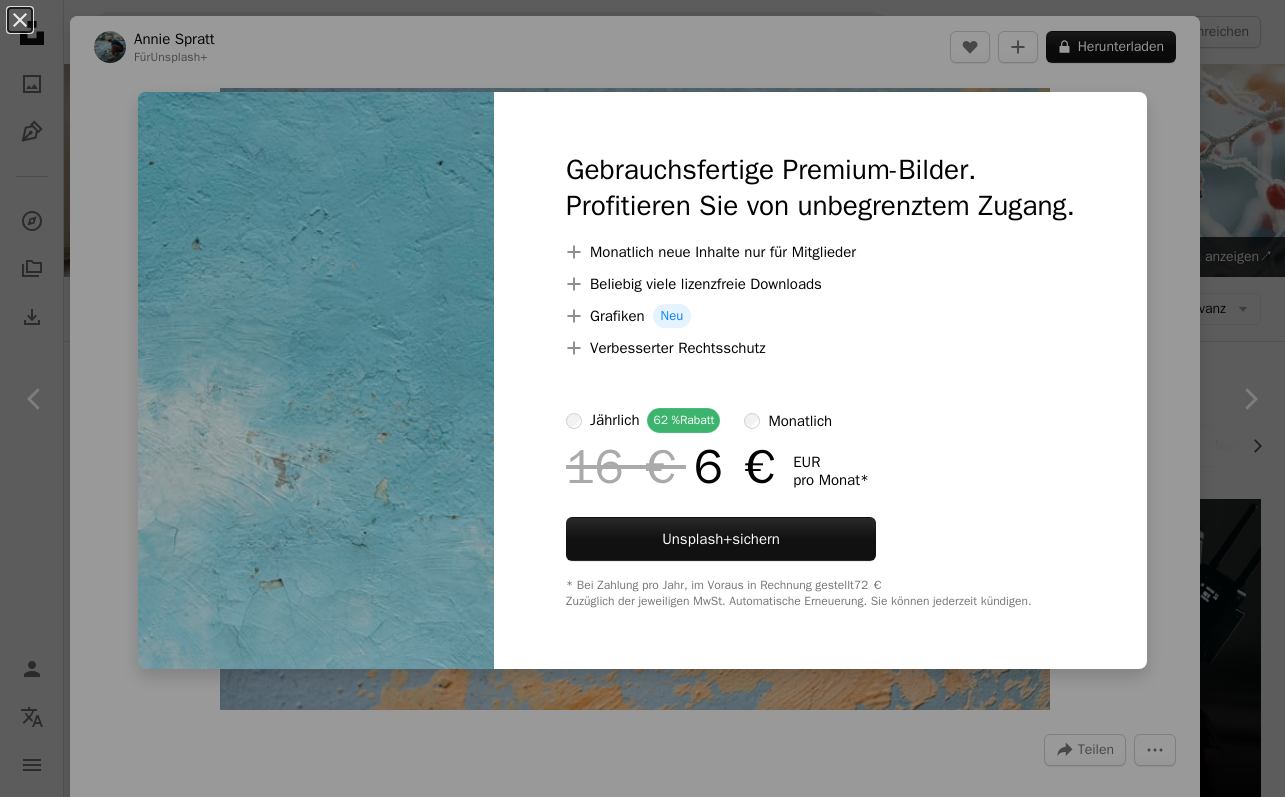 scroll, scrollTop: 3228, scrollLeft: 0, axis: vertical 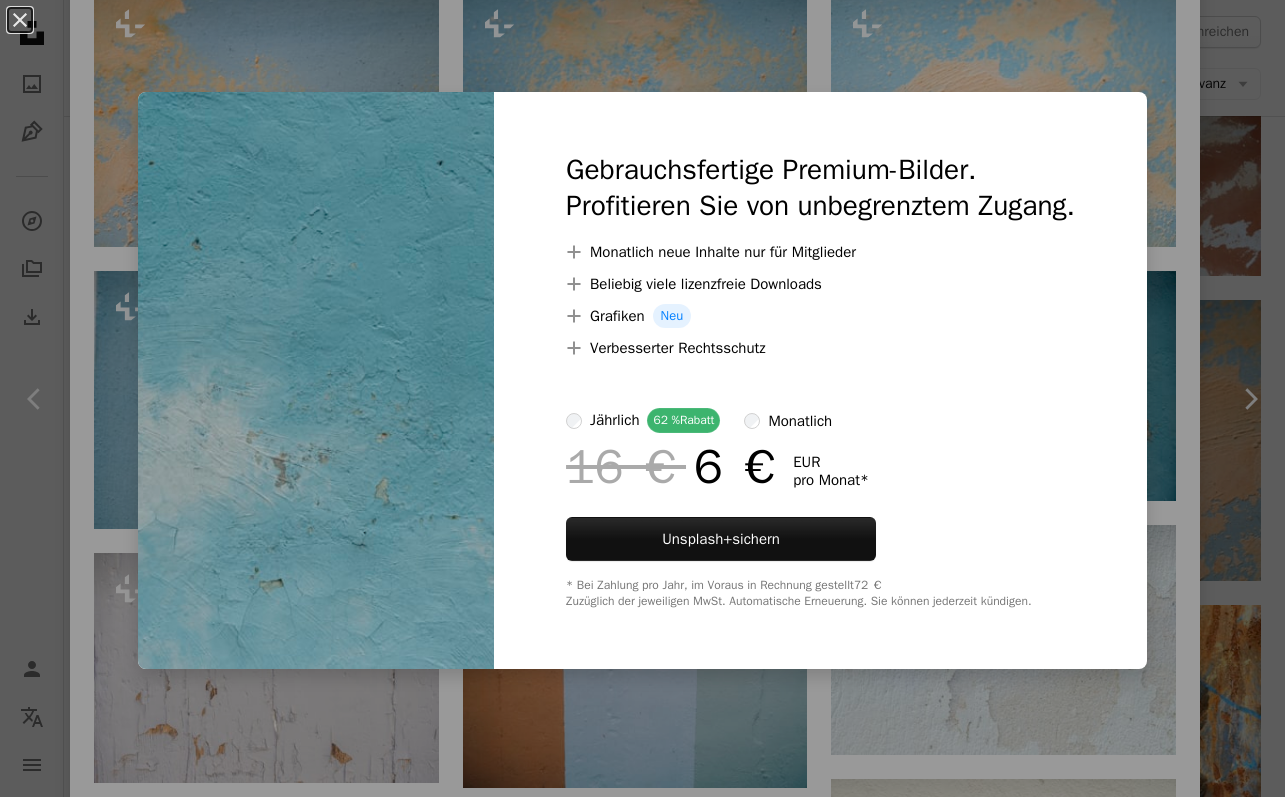 click on "An X shape Gebrauchsfertige Premium-Bilder. Profitieren Sie von unbegrenztem Zugang. A plus sign Monatlich neue Inhalte nur für Mitglieder A plus sign Beliebig viele lizenzfreie Downloads A plus sign Grafiken  Neu A plus sign Verbesserter Rechtsschutz jährlich 62 %  Rabatt monatlich 16 €   6 € EUR pro Monat * Unsplash+  sichern * Bei Zahlung pro Jahr, im Voraus in Rechnung gestellt  72 € Zuzüglich der jeweiligen MwSt. Automatische Erneuerung. Sie können jederzeit kündigen." at bounding box center [642, 398] 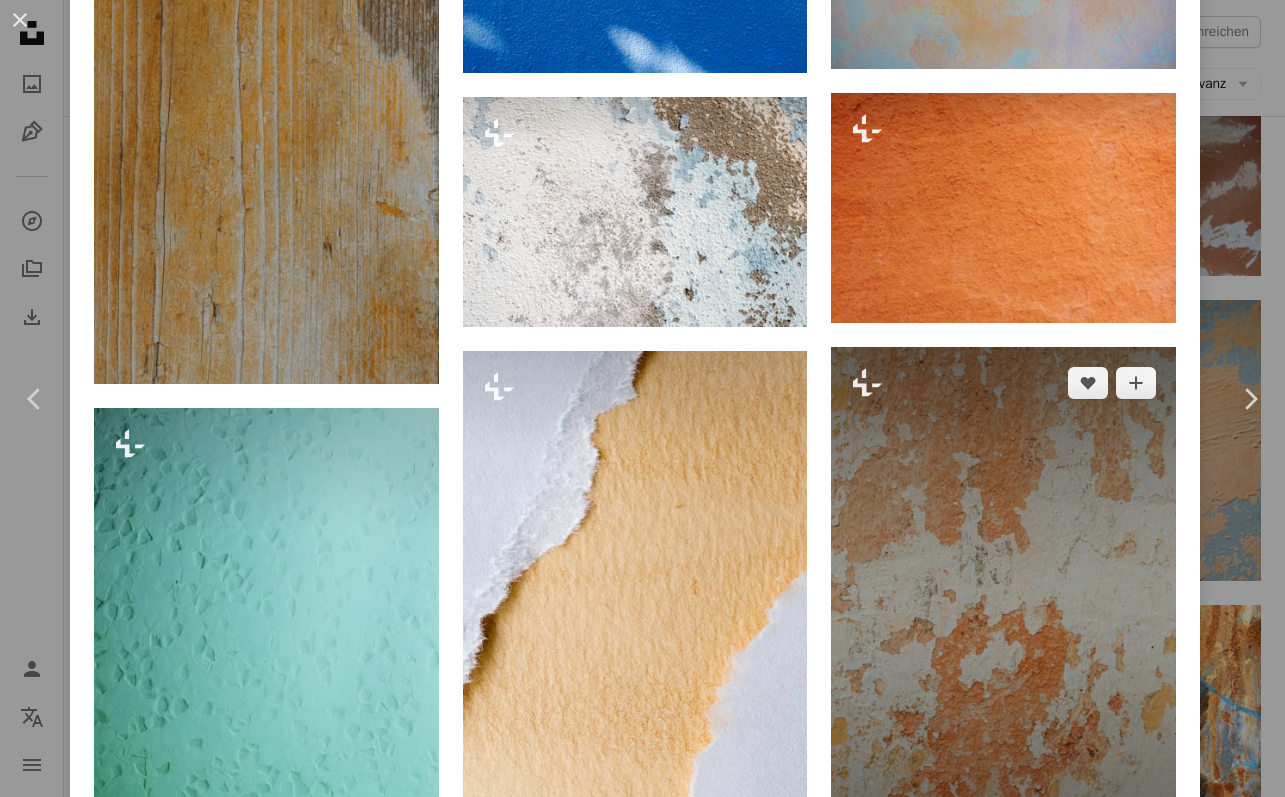 scroll, scrollTop: 2674, scrollLeft: 0, axis: vertical 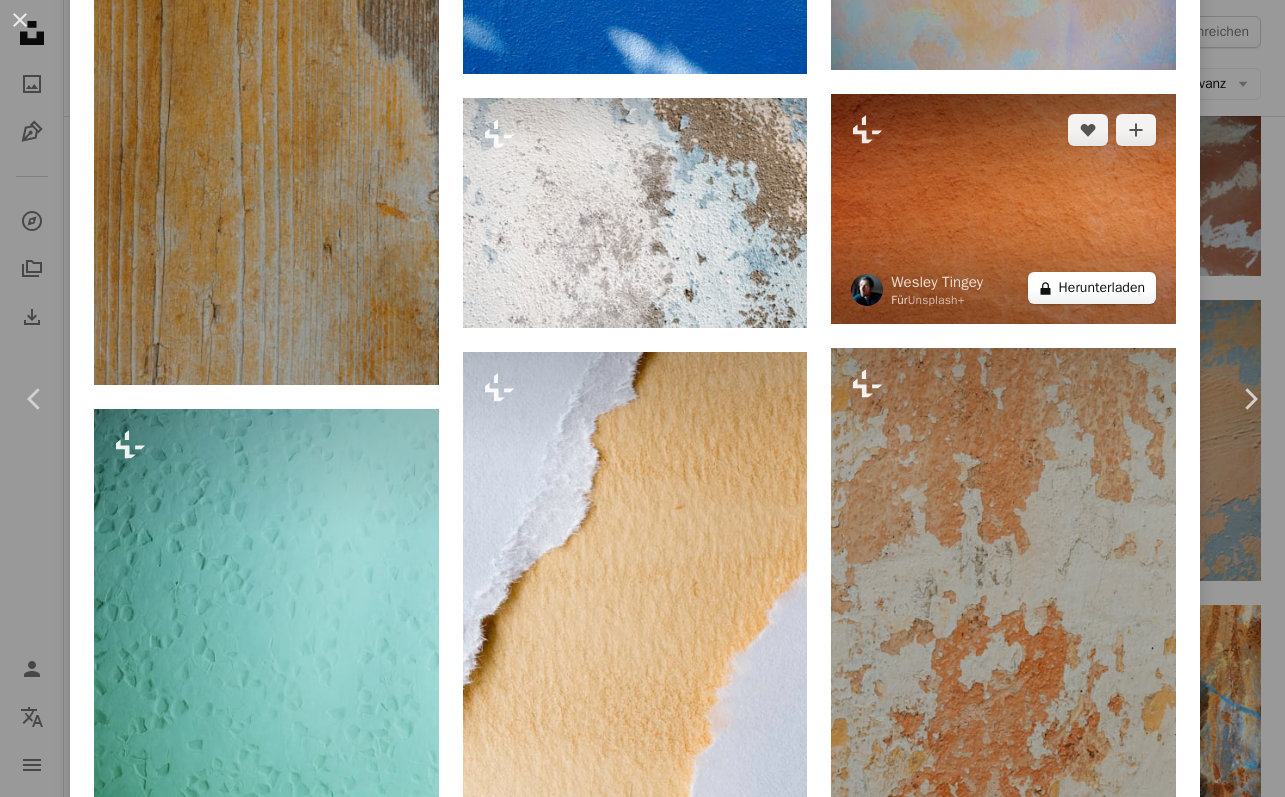 click on "A lock Herunterladen" at bounding box center [1092, 288] 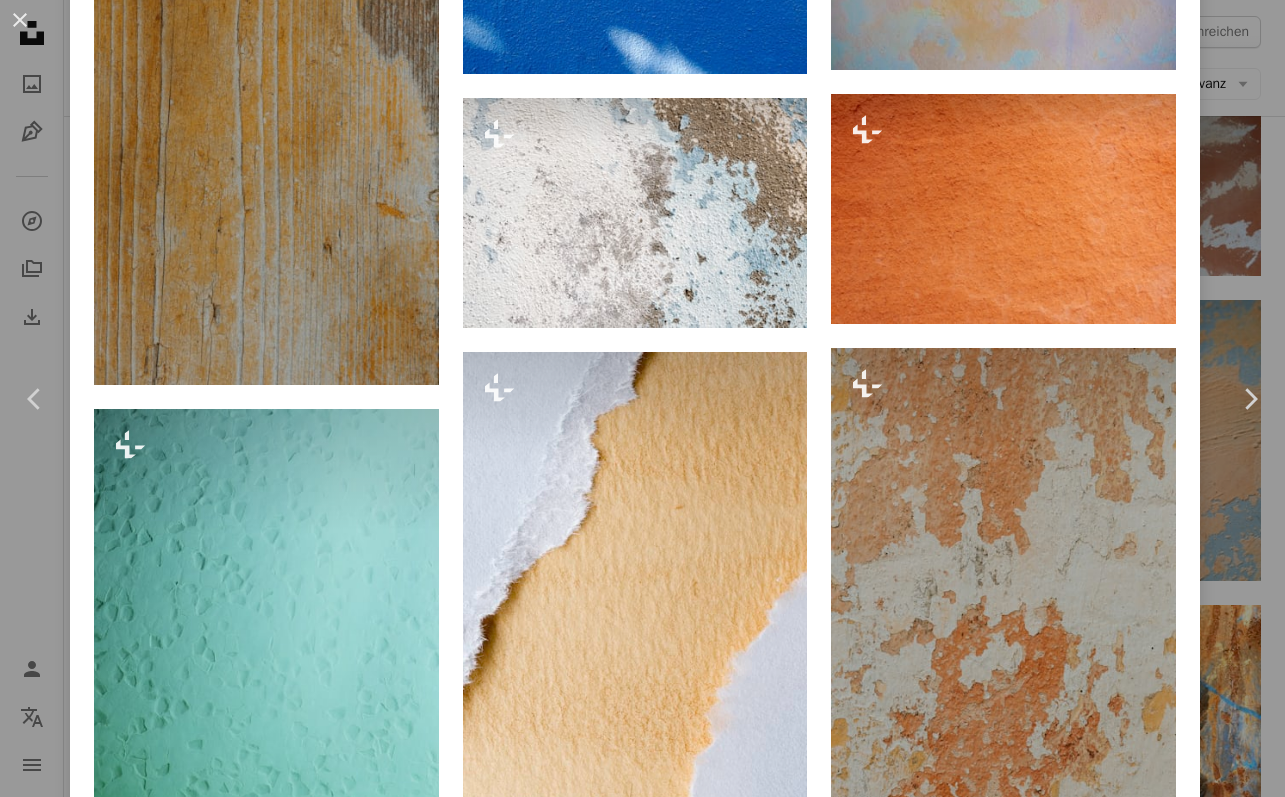 click on "An X shape Gebrauchsfertige Premium-Bilder. Profitieren Sie von unbegrenztem Zugang. A plus sign Monatlich neue Inhalte nur für Mitglieder A plus sign Beliebig viele lizenzfreie Downloads A plus sign Grafiken  Neu A plus sign Verbesserter Rechtsschutz jährlich 62 %  Rabatt monatlich 16 €   6 € EUR pro Monat * Unsplash+  sichern * Bei Zahlung pro Jahr, im Voraus in Rechnung gestellt  72 € Zuzüglich der jeweiligen MwSt. Automatische Erneuerung. Sie können jederzeit kündigen." at bounding box center (642, 5645) 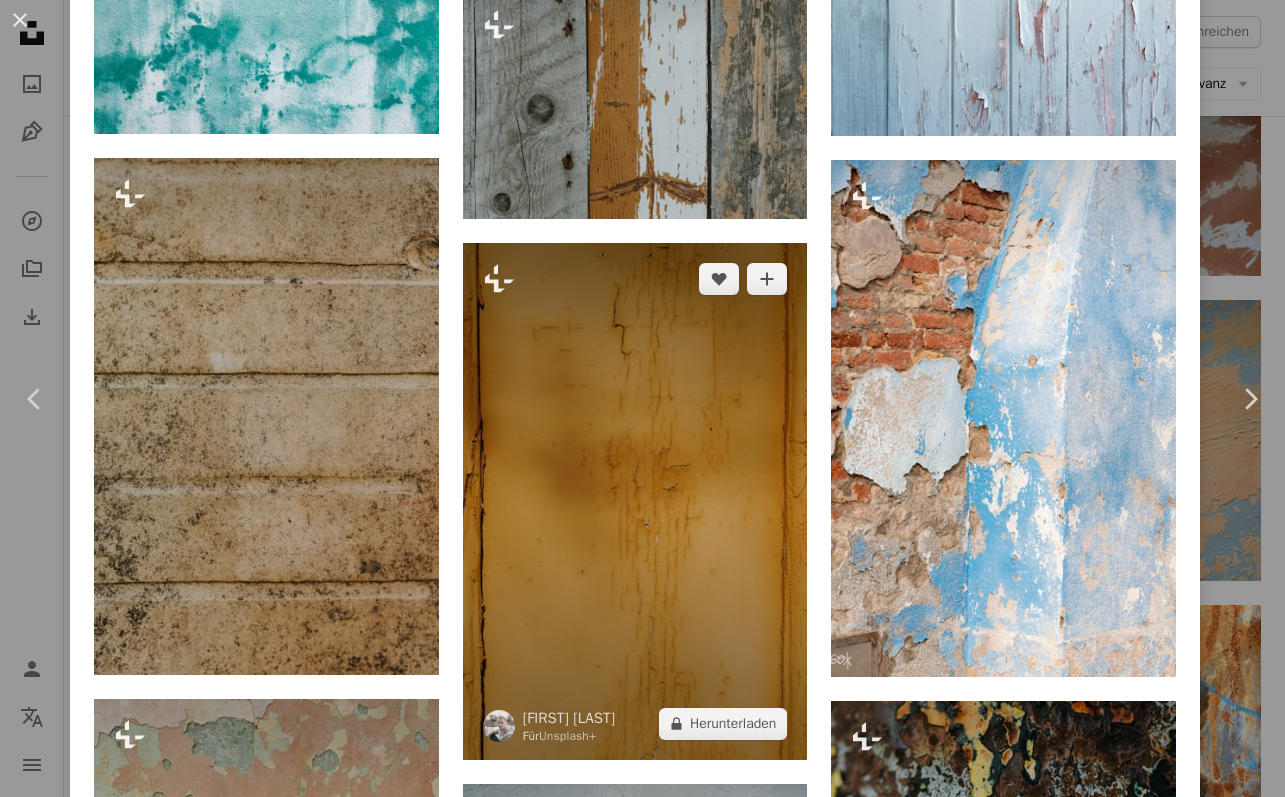 scroll, scrollTop: 8095, scrollLeft: 0, axis: vertical 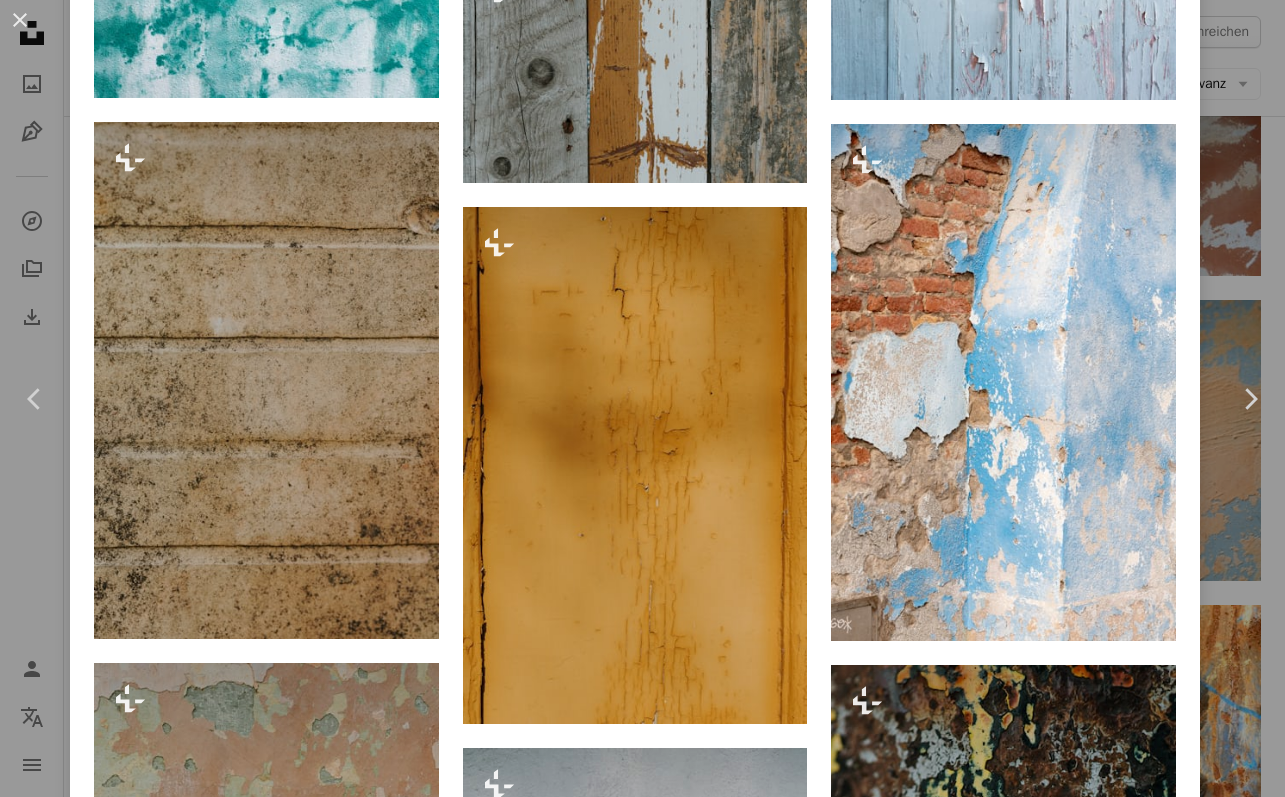 click on "An X shape Chevron left Chevron right Annie Spratt Für  Unsplash+ A heart A plus sign A lock Herunterladen Zoom in A forward-right arrow Teilen More Actions Abstrakt › Farbe Calendar outlined Veröffentlicht am  [DD]. [MONTH] [YYYY] Safety Lizenziert unter der  Unsplash+ Lizenz Tapete Hintergrund Textur Kunst draußen verschwommen Ölfarbe Public Domain-Bilder Aus dieser Serie Chevron right Plus sign for Unsplash+ Plus sign for Unsplash+ Plus sign for Unsplash+ Plus sign for Unsplash+ Plus sign for Unsplash+ Plus sign for Unsplash+ Plus sign for Unsplash+ Plus sign for Unsplash+ Plus sign for Unsplash+ Plus sign for Unsplash+ Ähnliche Bilder Plus sign for Unsplash+ A heart A plus sign Annie Spratt Für  Unsplash+ A lock Herunterladen Plus sign for Unsplash+ A heart A plus sign Annie Spratt Für  Unsplash+ A lock Herunterladen Plus sign for Unsplash+ A heart A plus sign Slashio Photography Für  Unsplash+ A lock Herunterladen Plus sign for Unsplash+ A heart A plus sign Slashio Photography Für  Unsplash+ A lock" at bounding box center [642, 398] 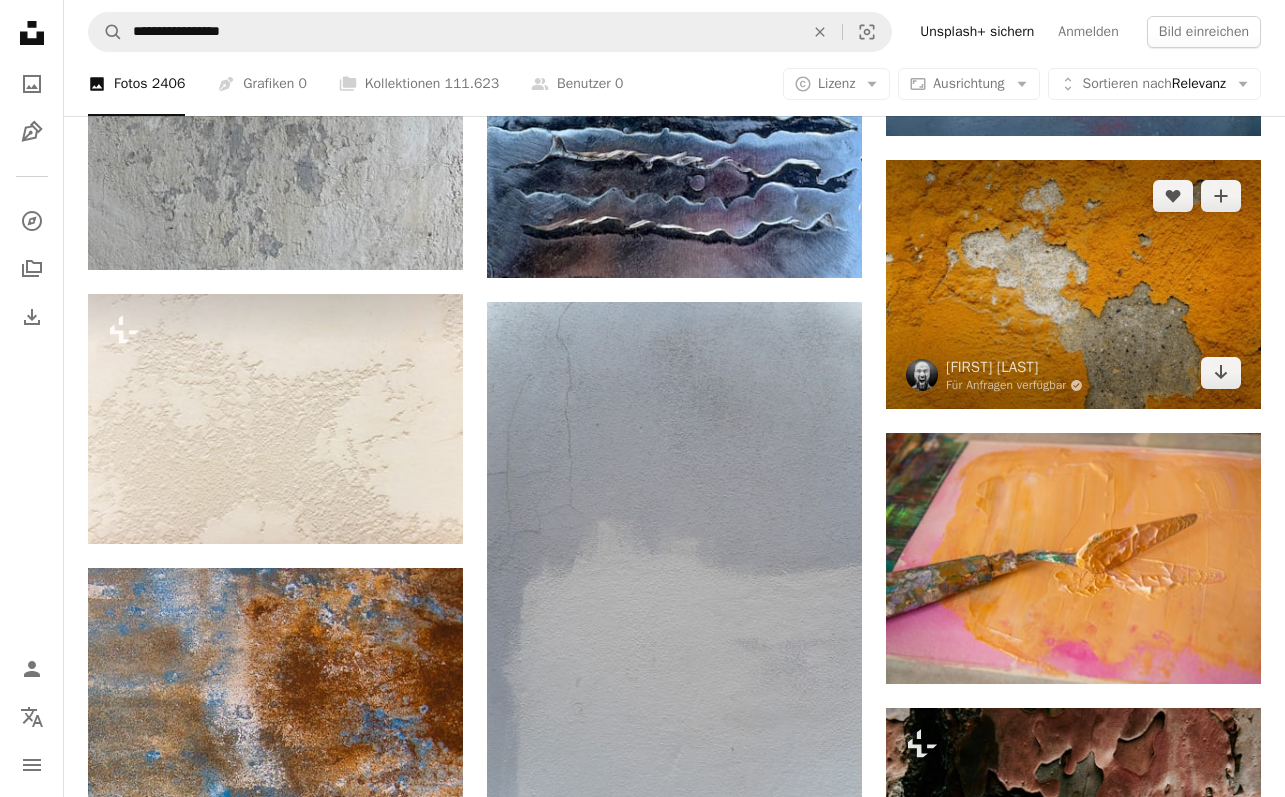 scroll, scrollTop: 4779, scrollLeft: 0, axis: vertical 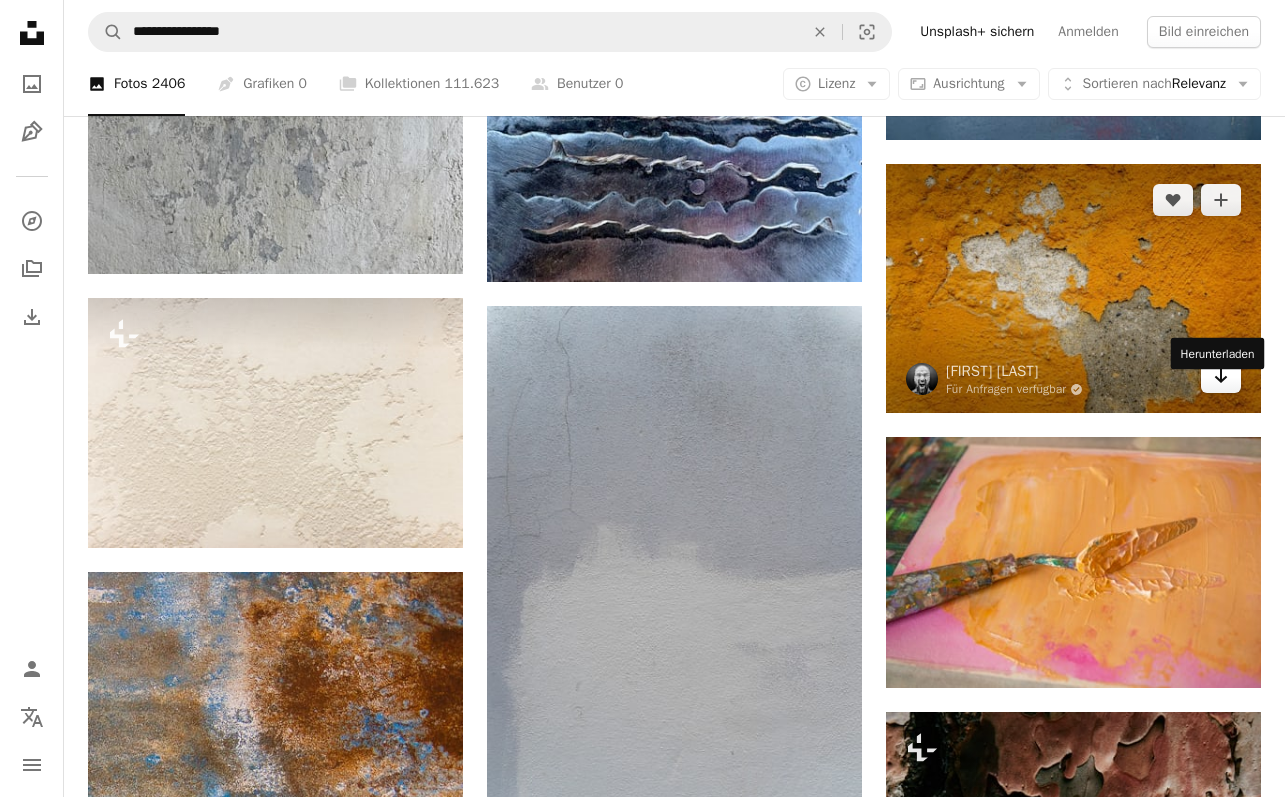 click on "Arrow pointing down" at bounding box center (1221, 377) 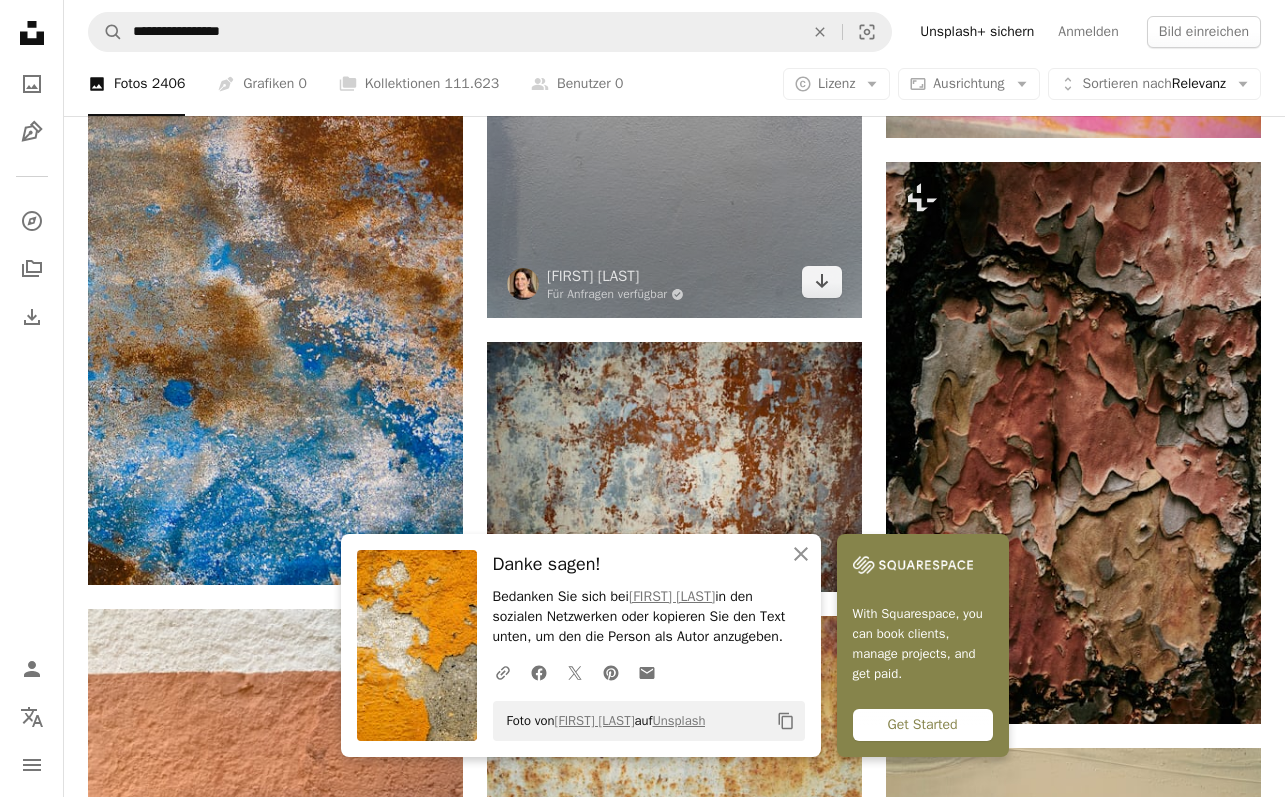 scroll, scrollTop: 5452, scrollLeft: 0, axis: vertical 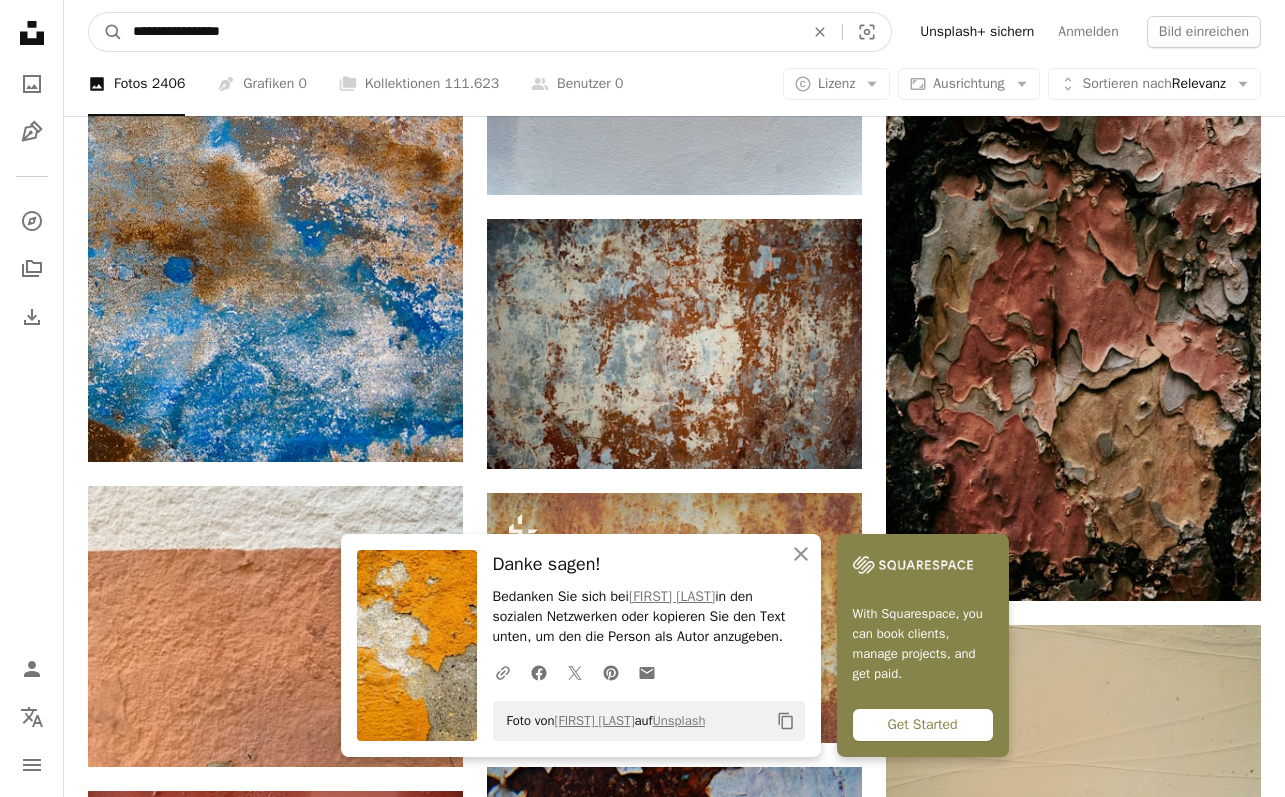 click on "**********" at bounding box center [460, 32] 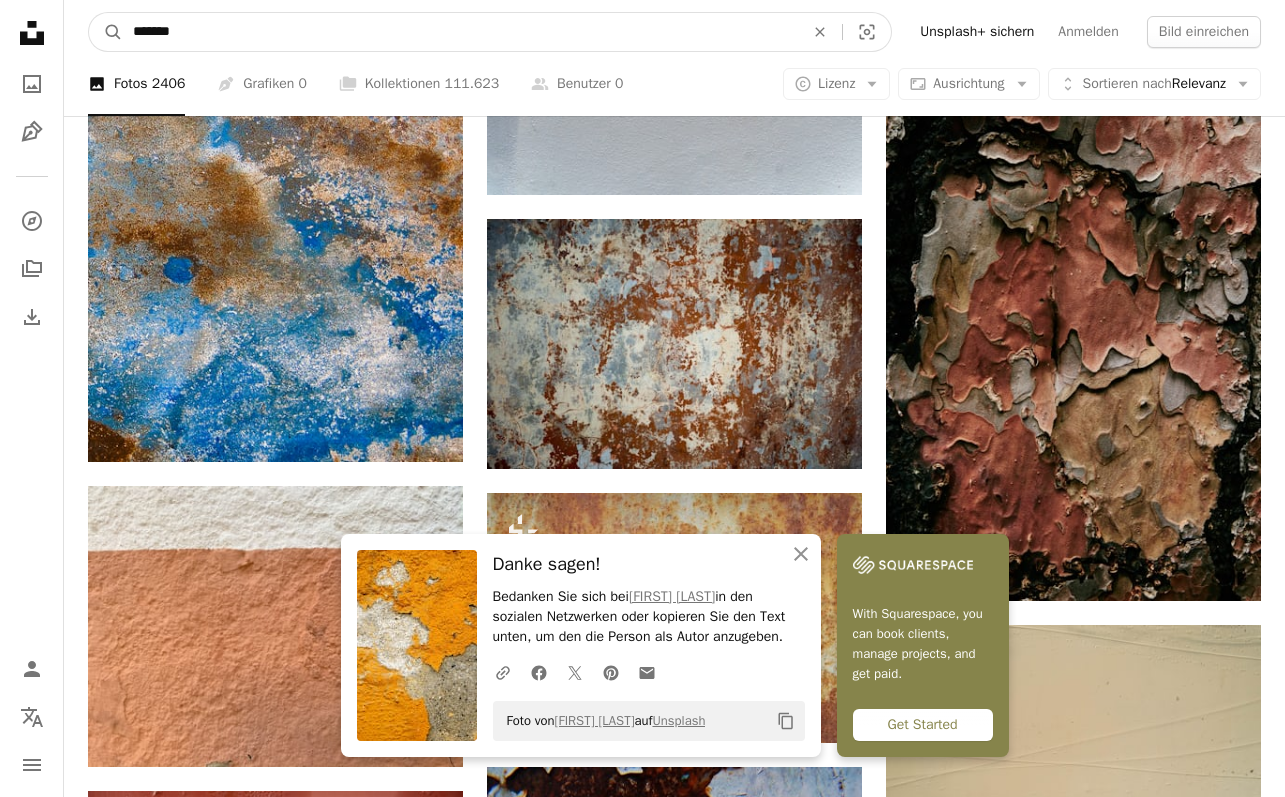 type on "********" 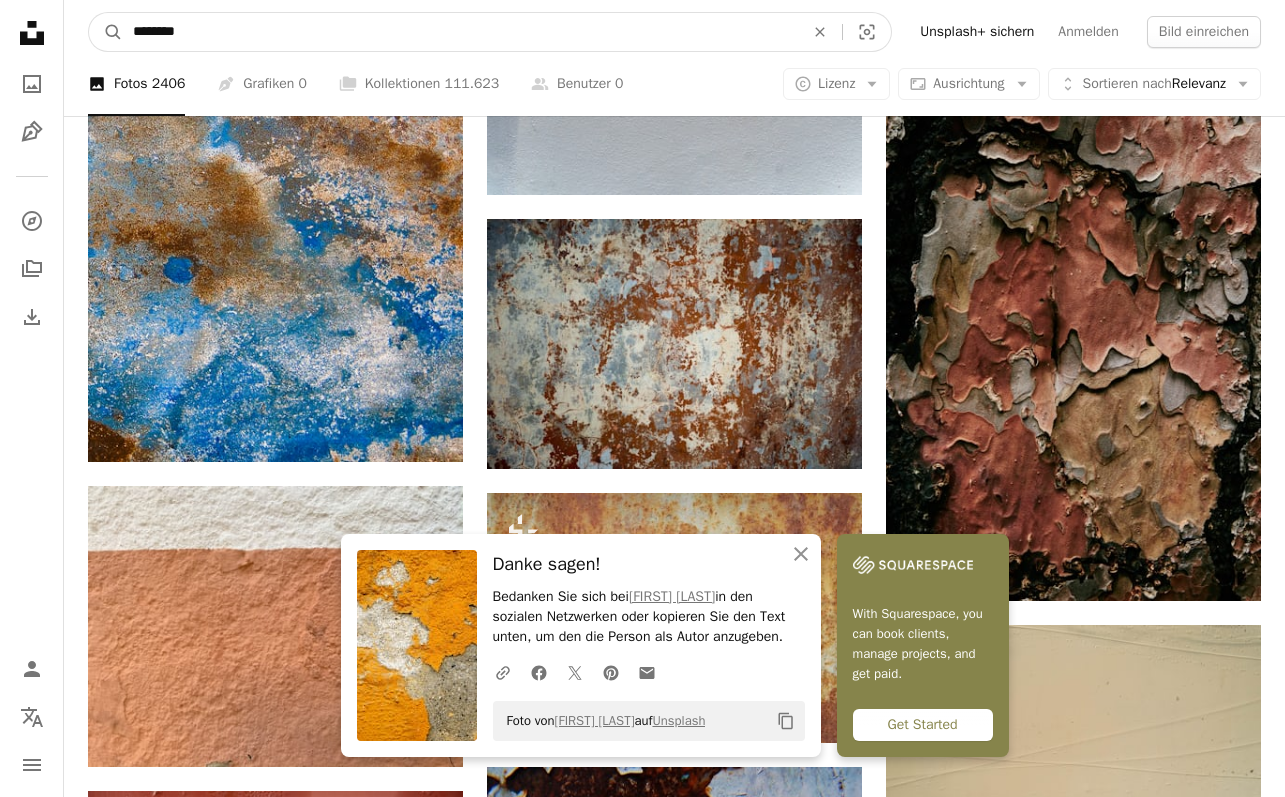 click on "A magnifying glass" at bounding box center [106, 32] 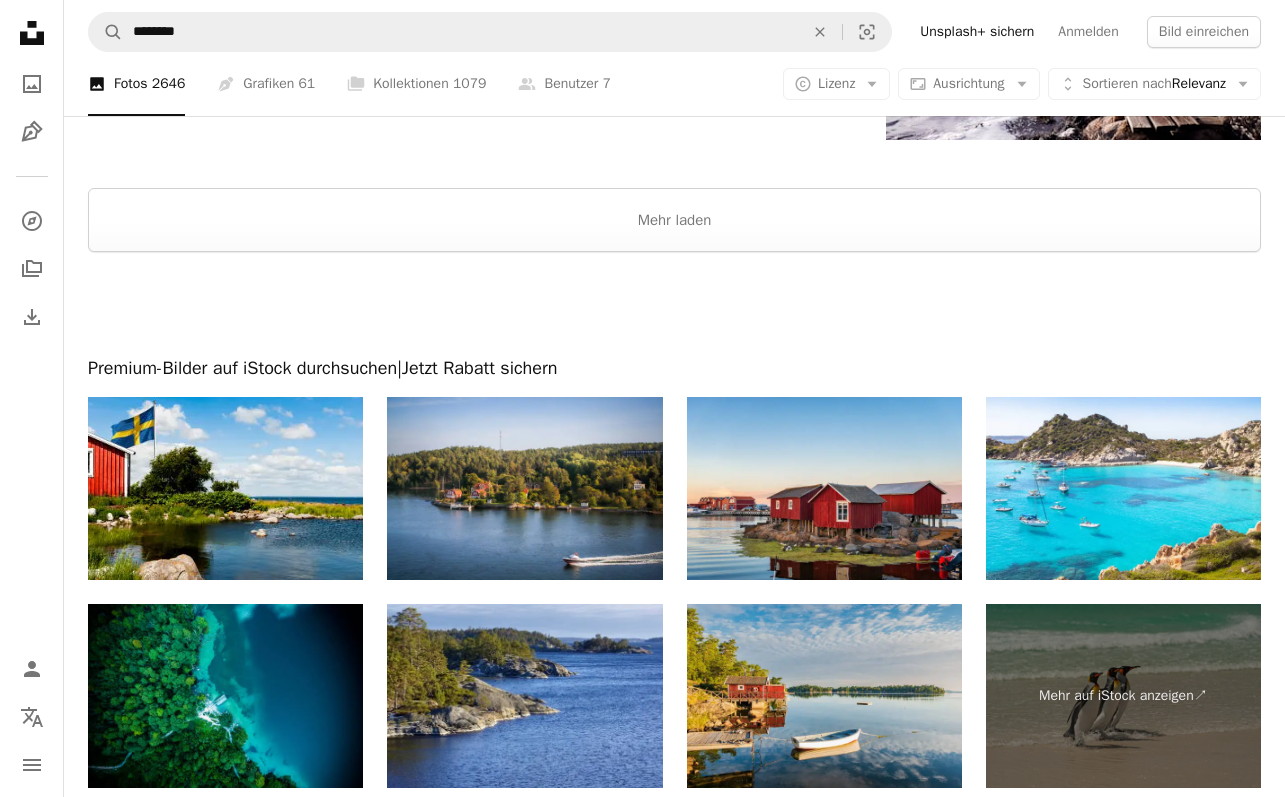 scroll, scrollTop: 2904, scrollLeft: 0, axis: vertical 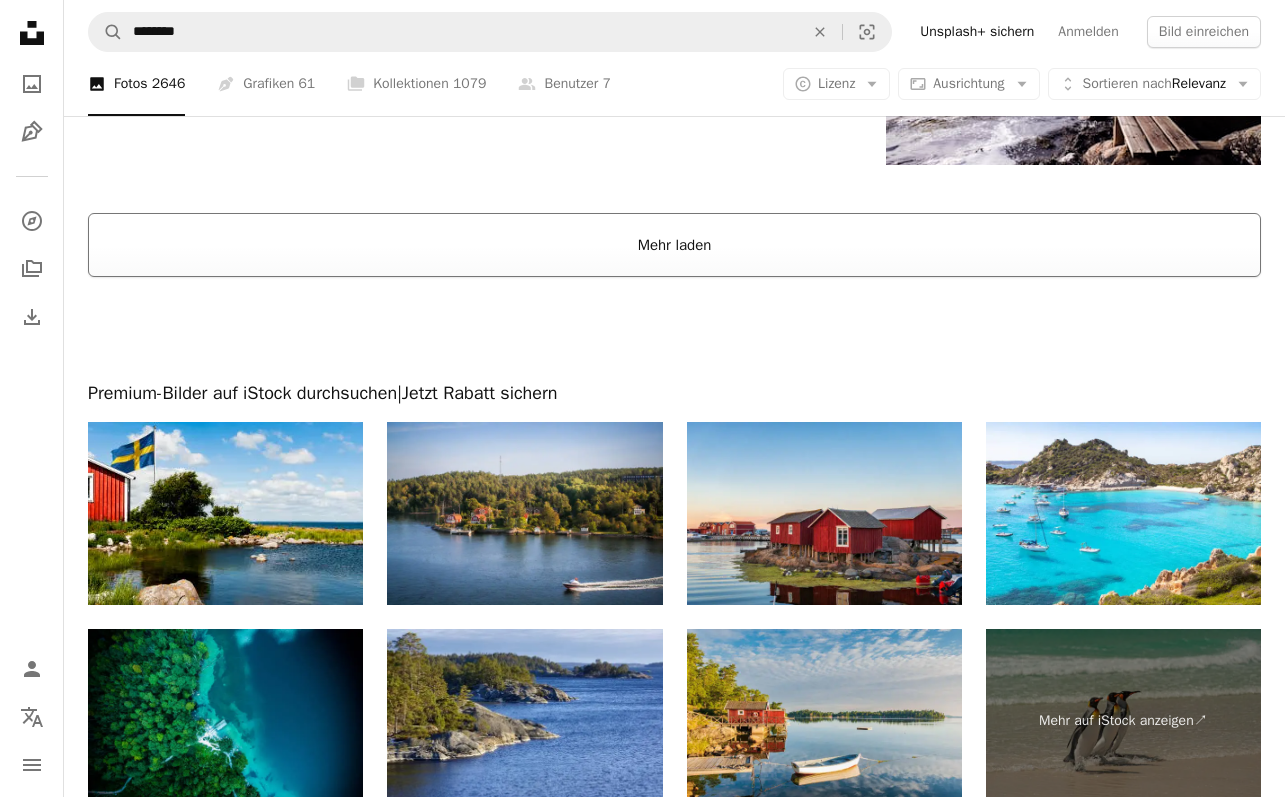 click on "Mehr laden" at bounding box center (674, 245) 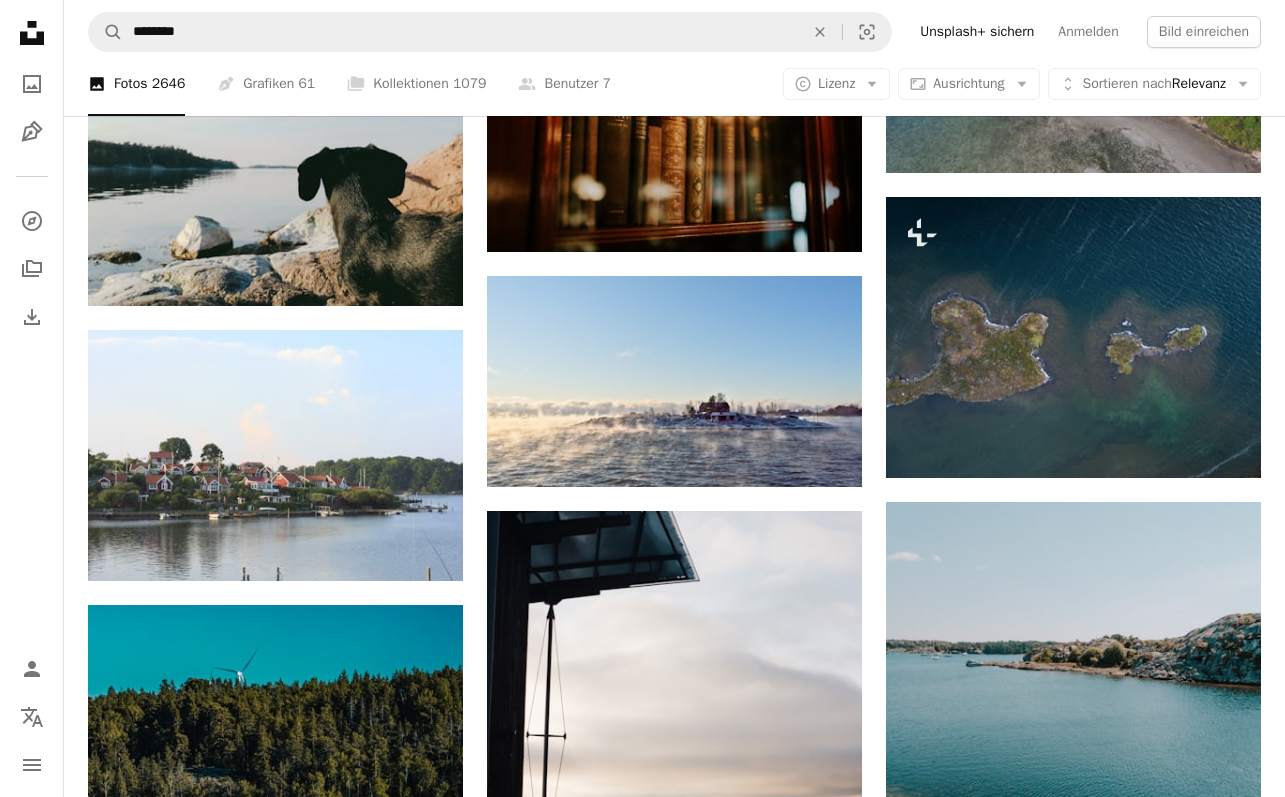 scroll, scrollTop: 13089, scrollLeft: 0, axis: vertical 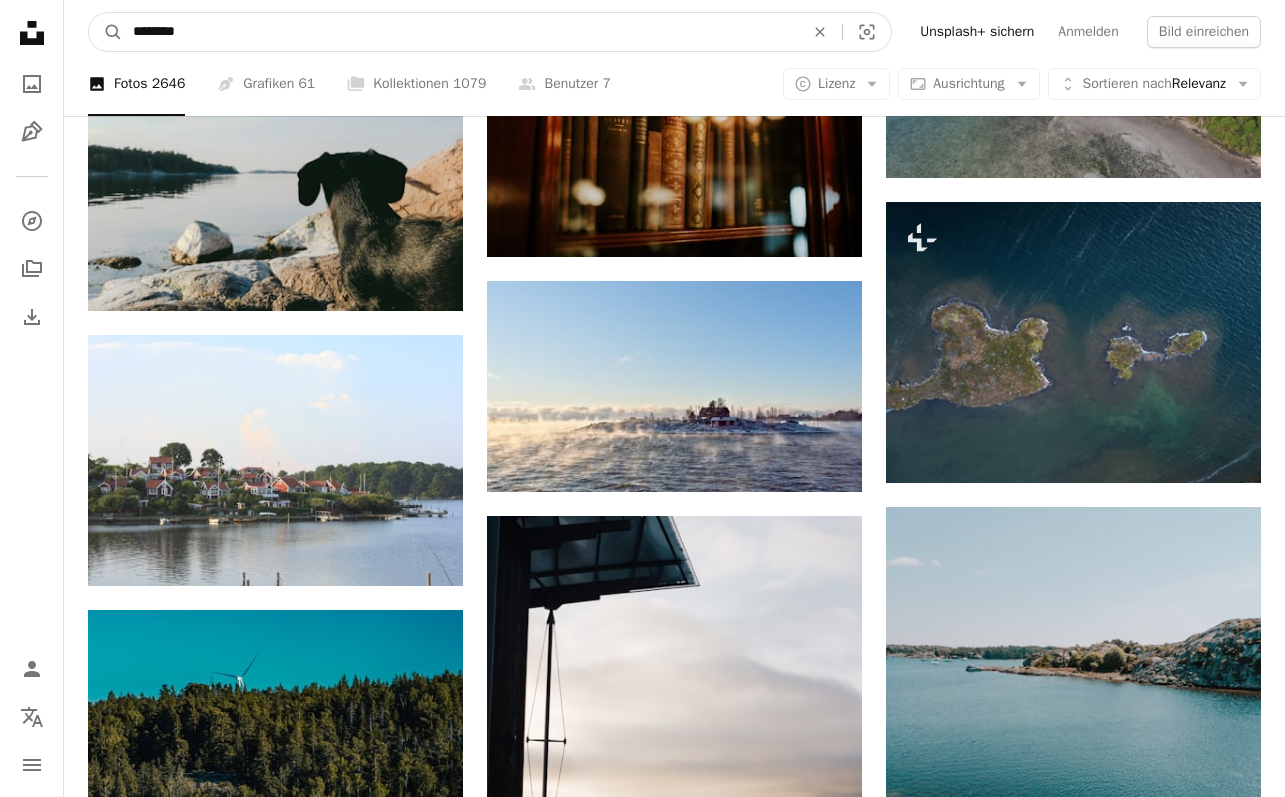 click on "********" at bounding box center [460, 32] 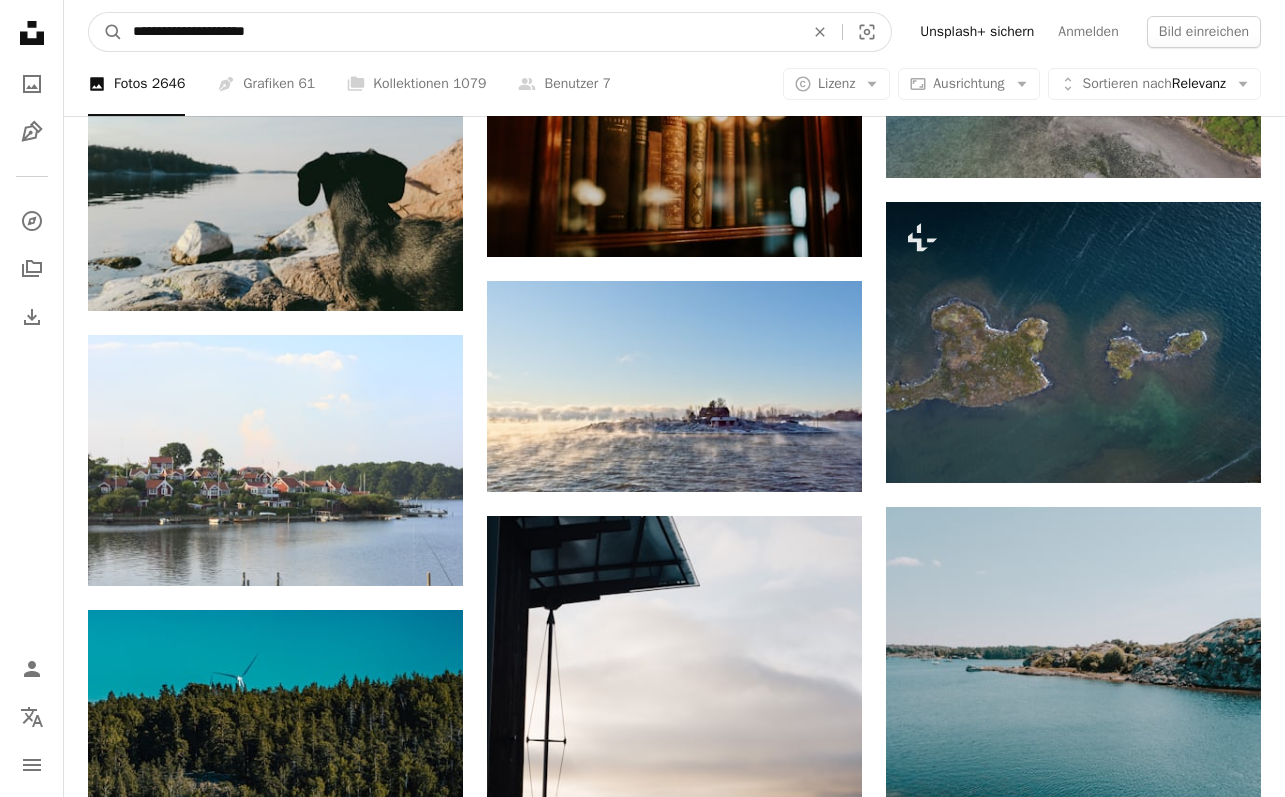 type on "**********" 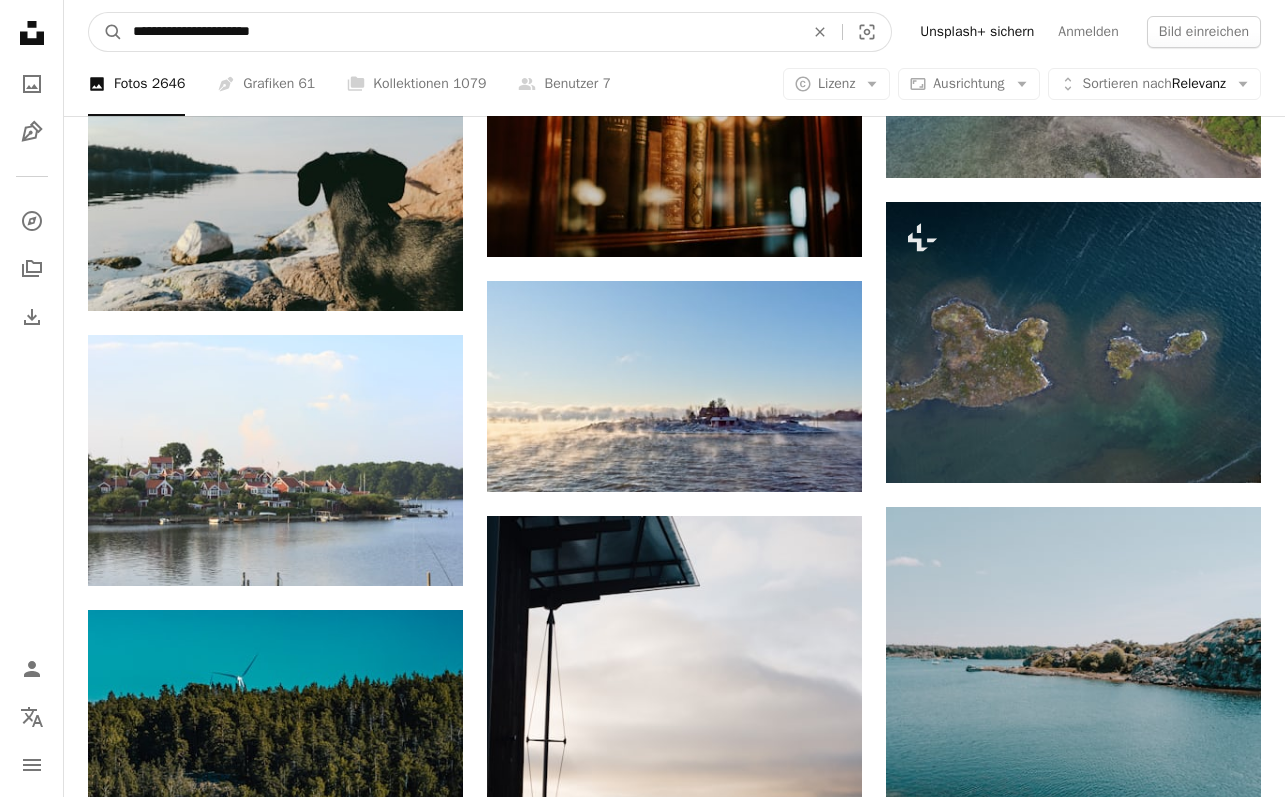 click on "A magnifying glass" at bounding box center (106, 32) 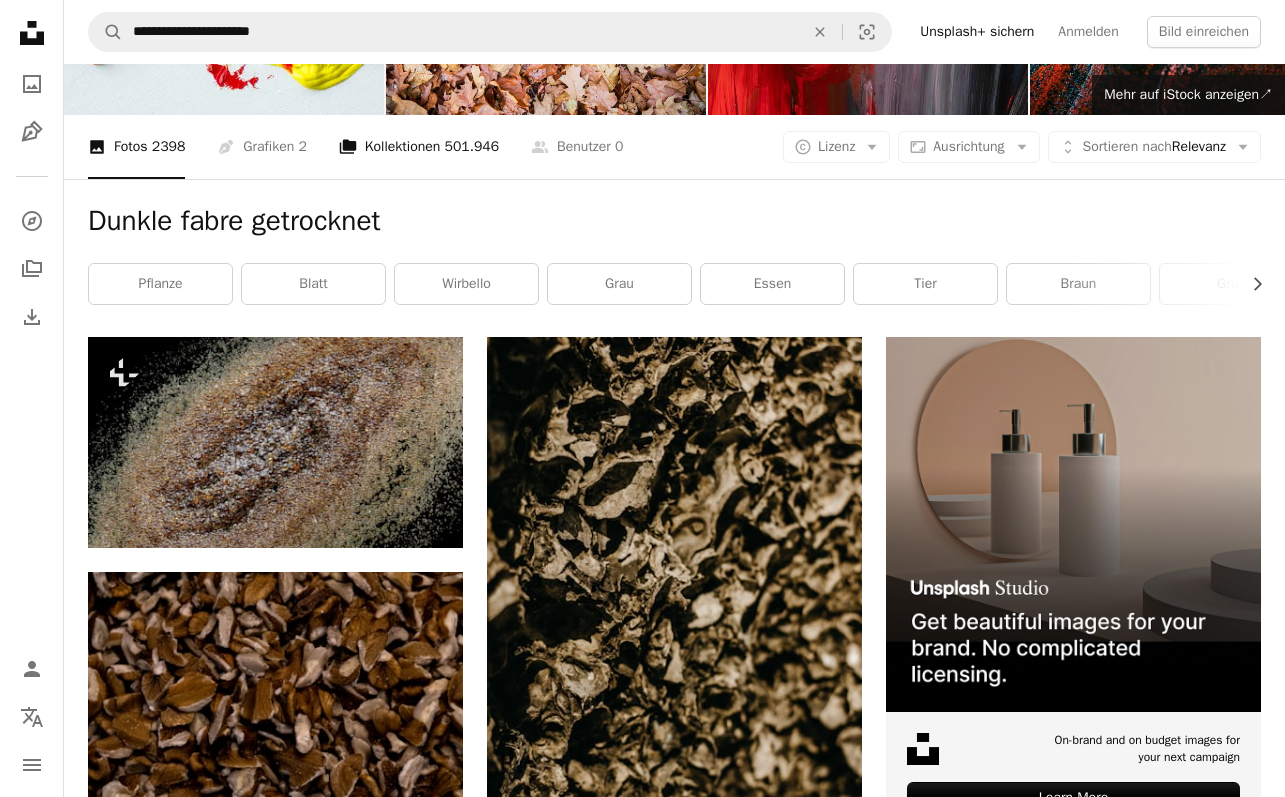 scroll, scrollTop: 0, scrollLeft: 0, axis: both 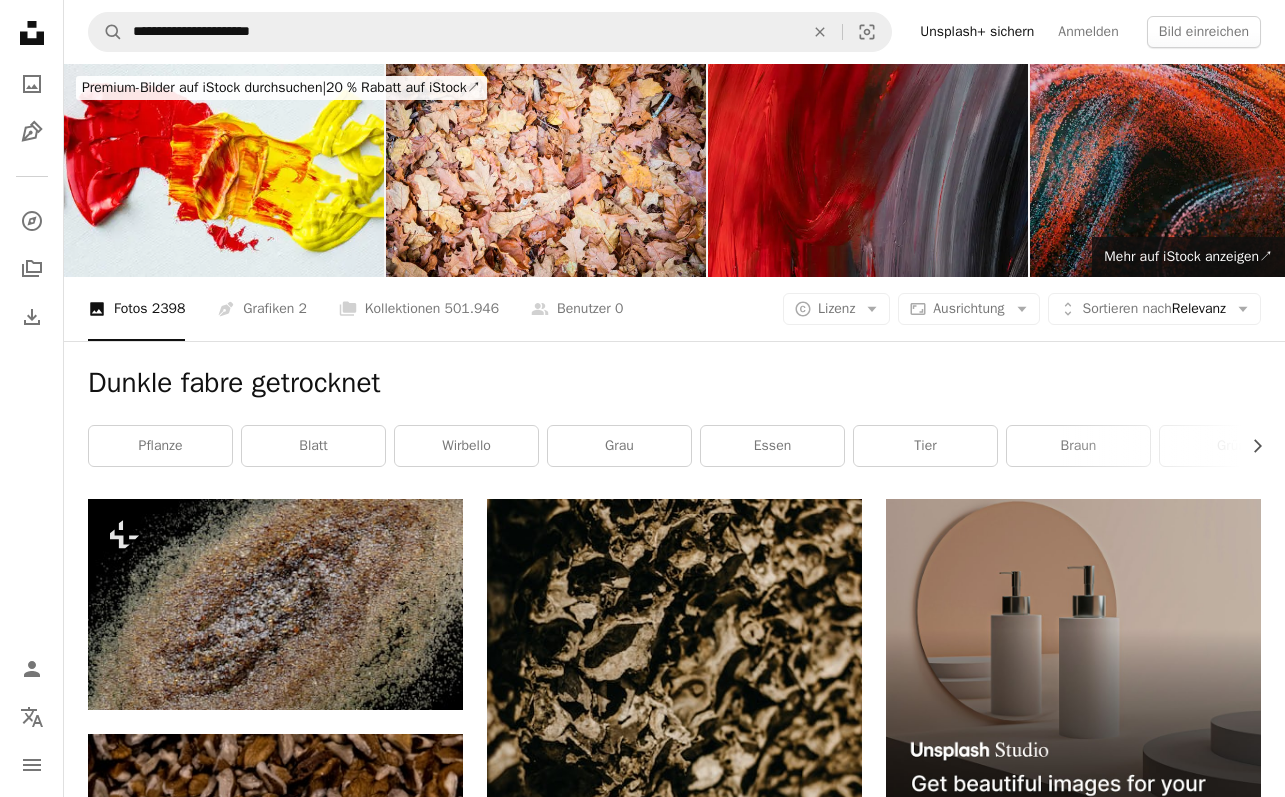 click at bounding box center [1190, 170] 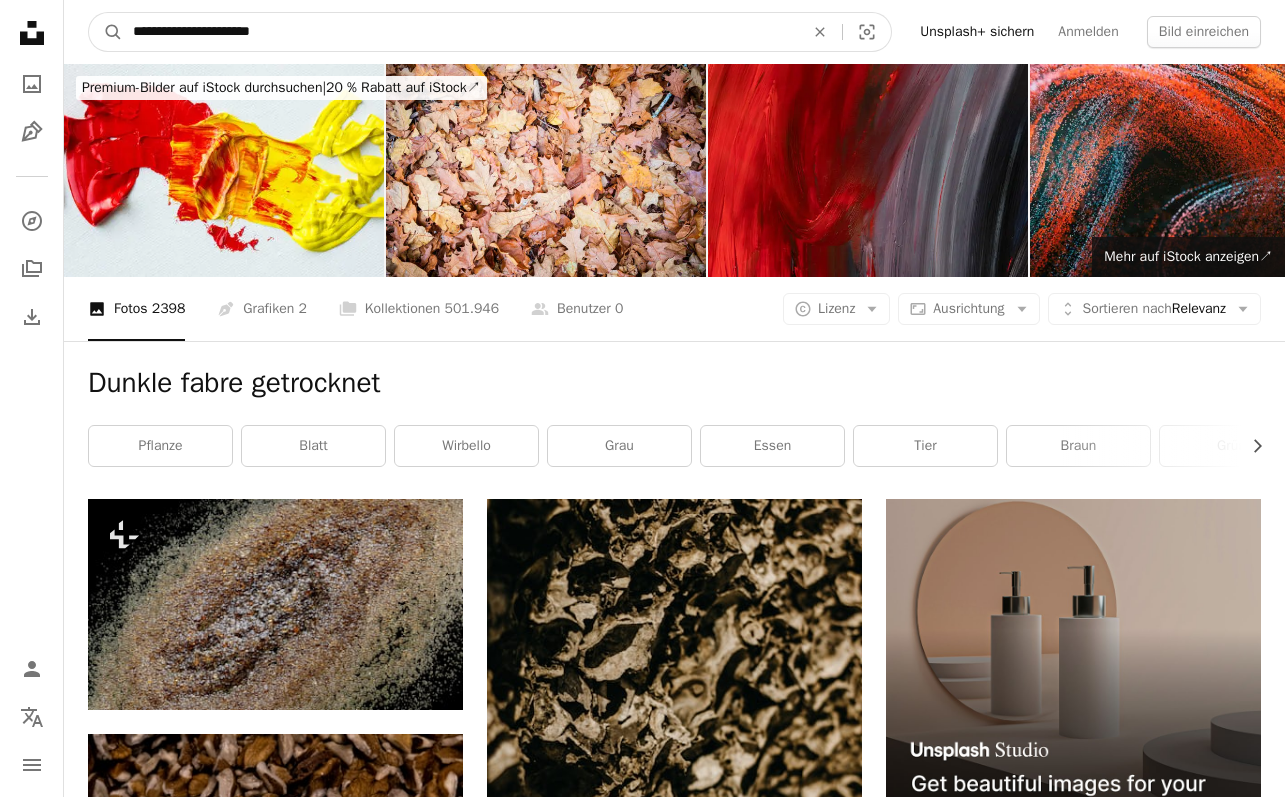click on "**********" at bounding box center [460, 32] 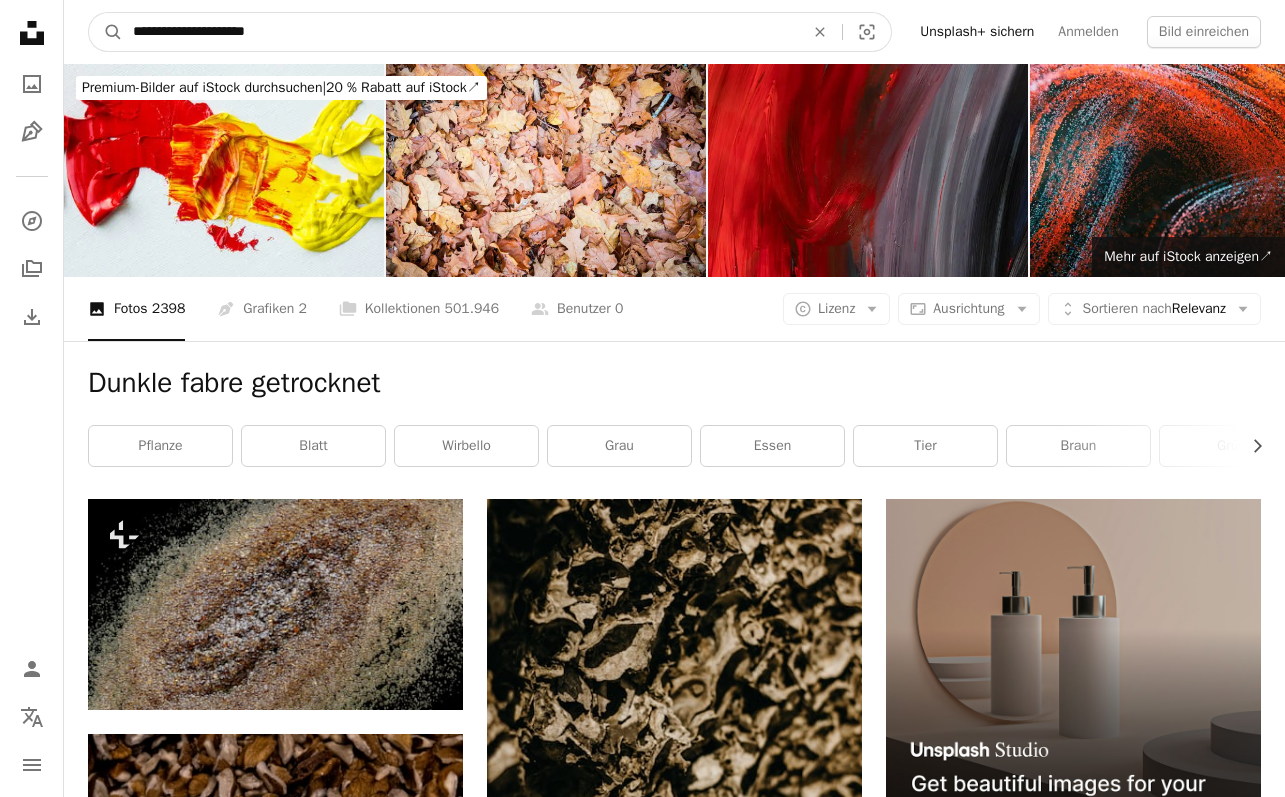 type on "**********" 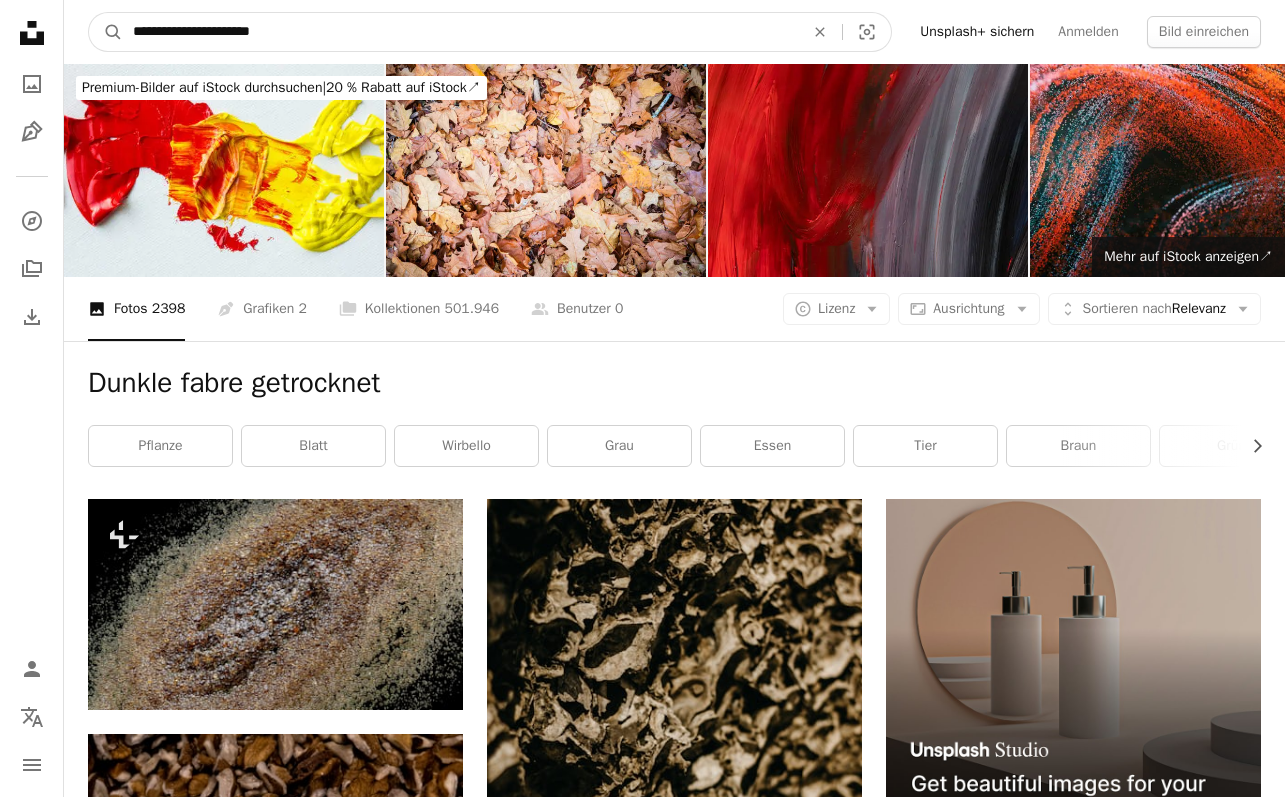 click on "A magnifying glass" at bounding box center [106, 32] 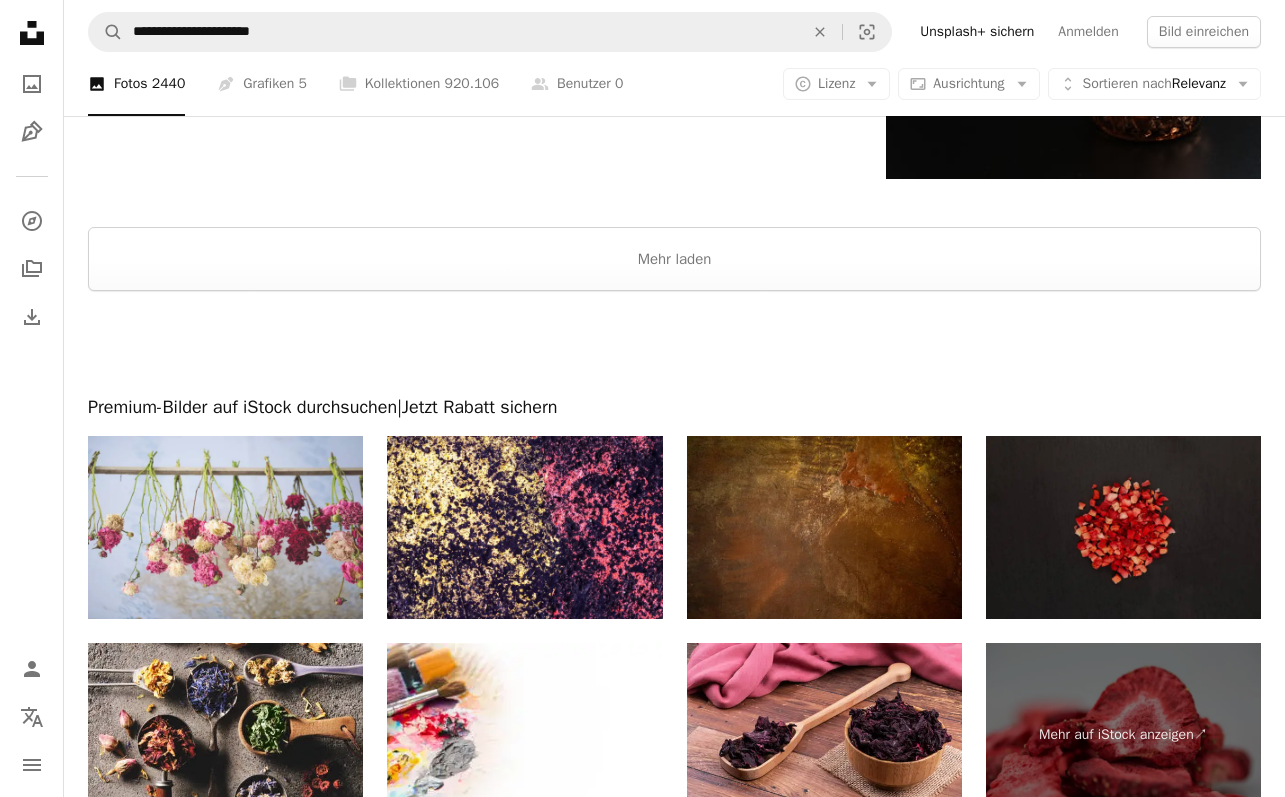 scroll, scrollTop: 3547, scrollLeft: 0, axis: vertical 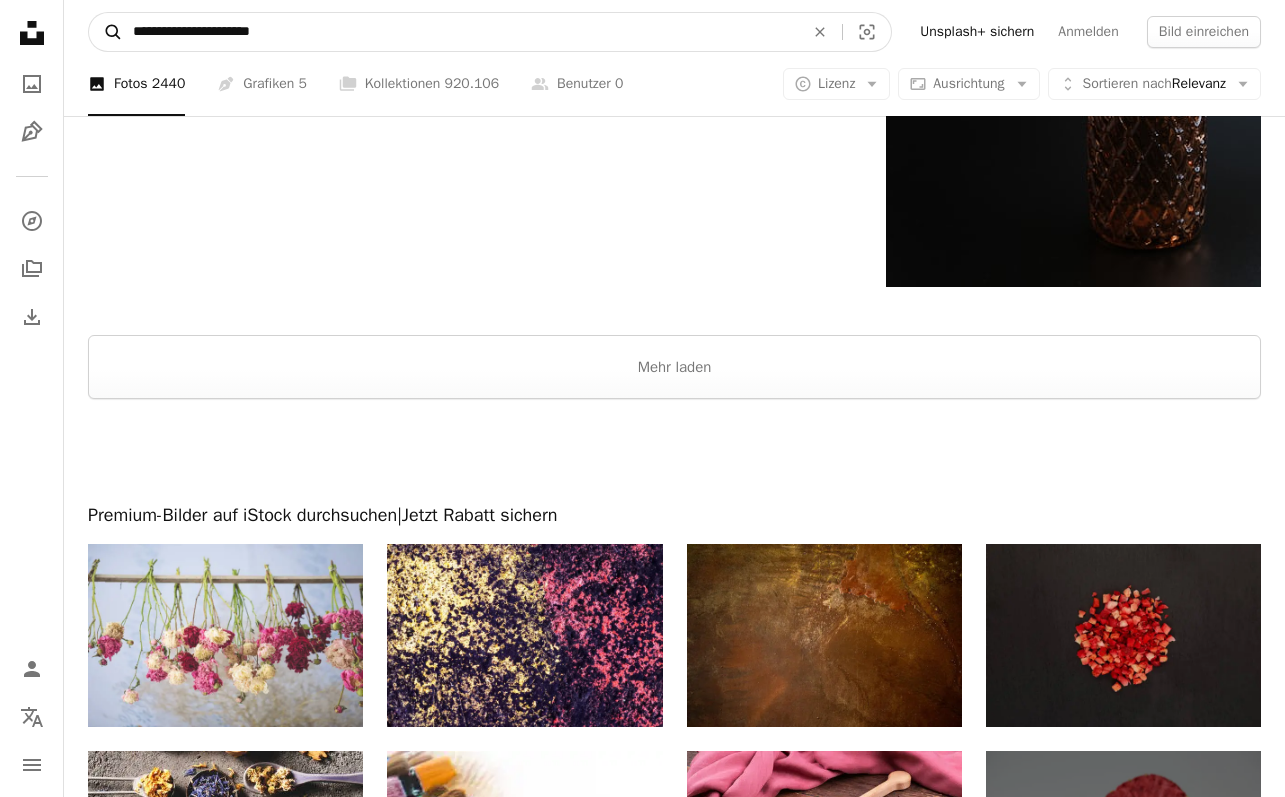 drag, startPoint x: 180, startPoint y: 32, endPoint x: 96, endPoint y: 28, distance: 84.095184 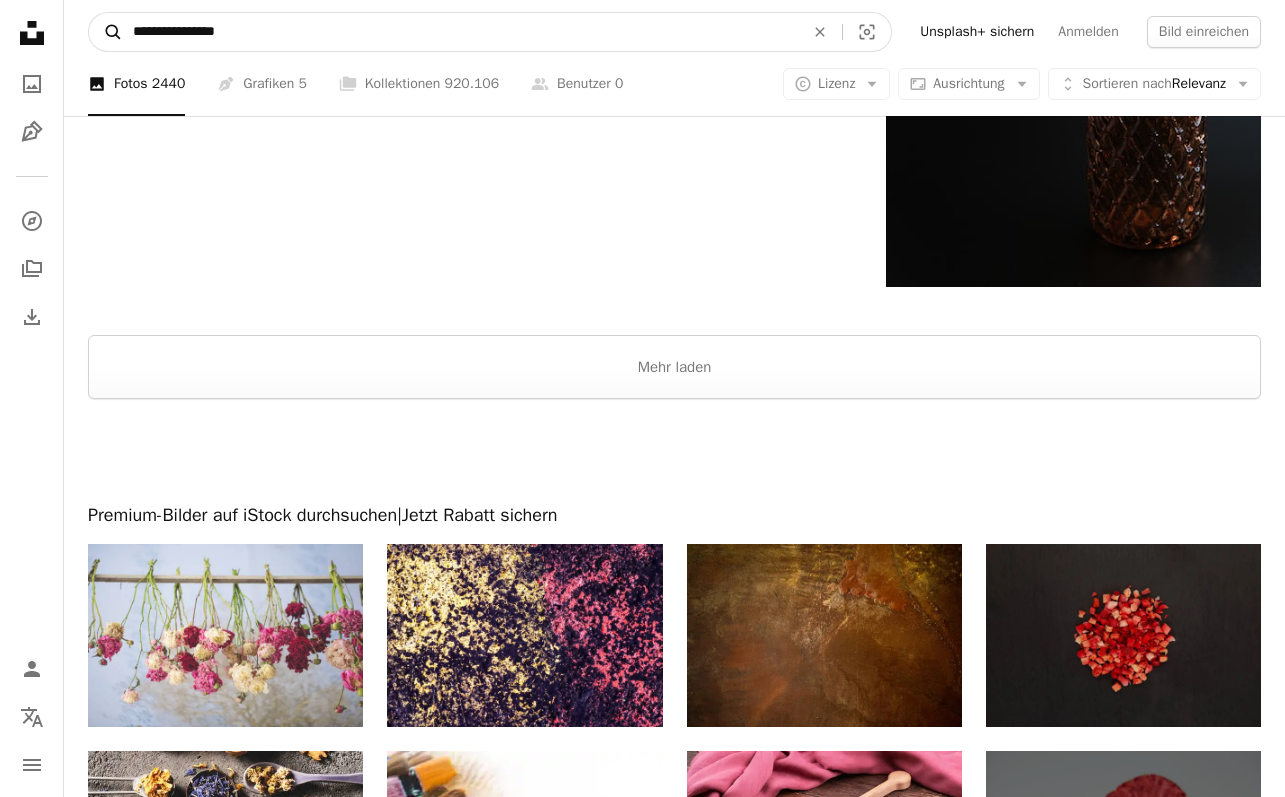 click on "A magnifying glass" at bounding box center [106, 32] 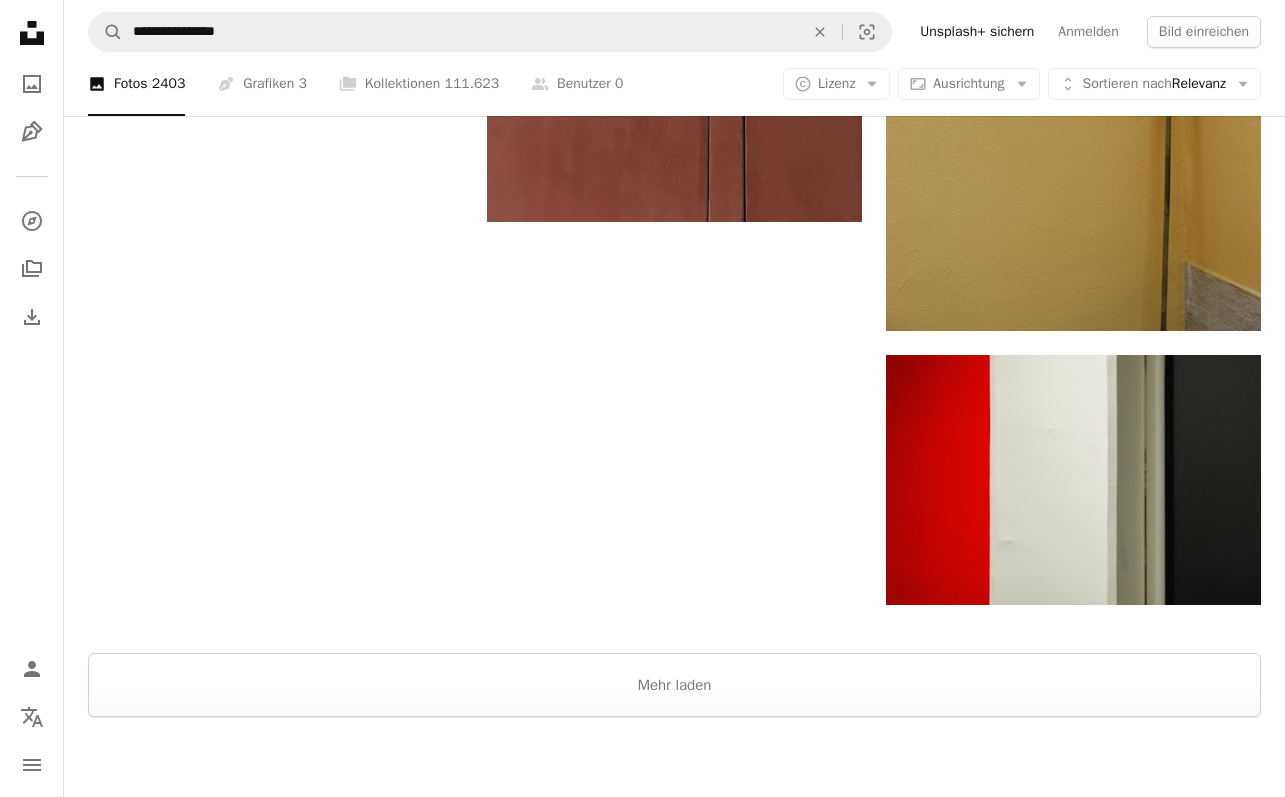 scroll, scrollTop: 2818, scrollLeft: 0, axis: vertical 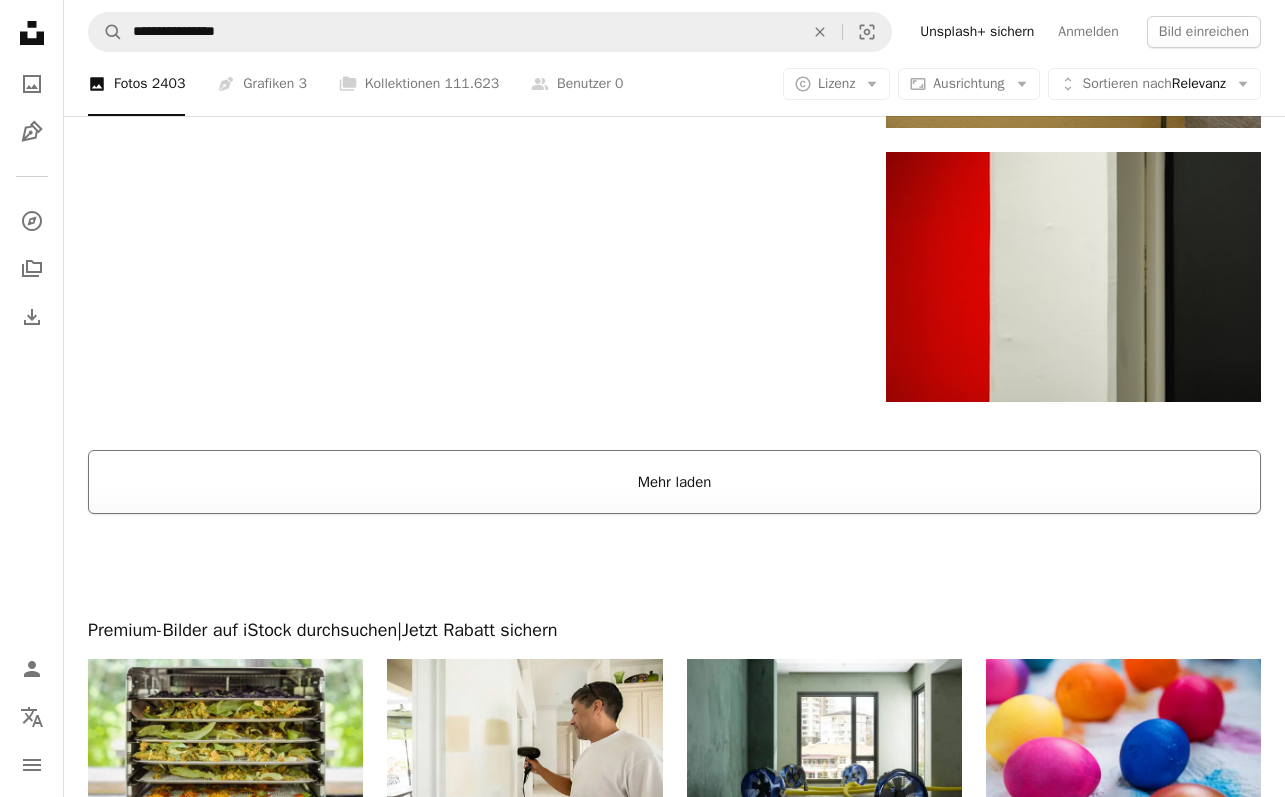 click on "Mehr laden" at bounding box center [674, 482] 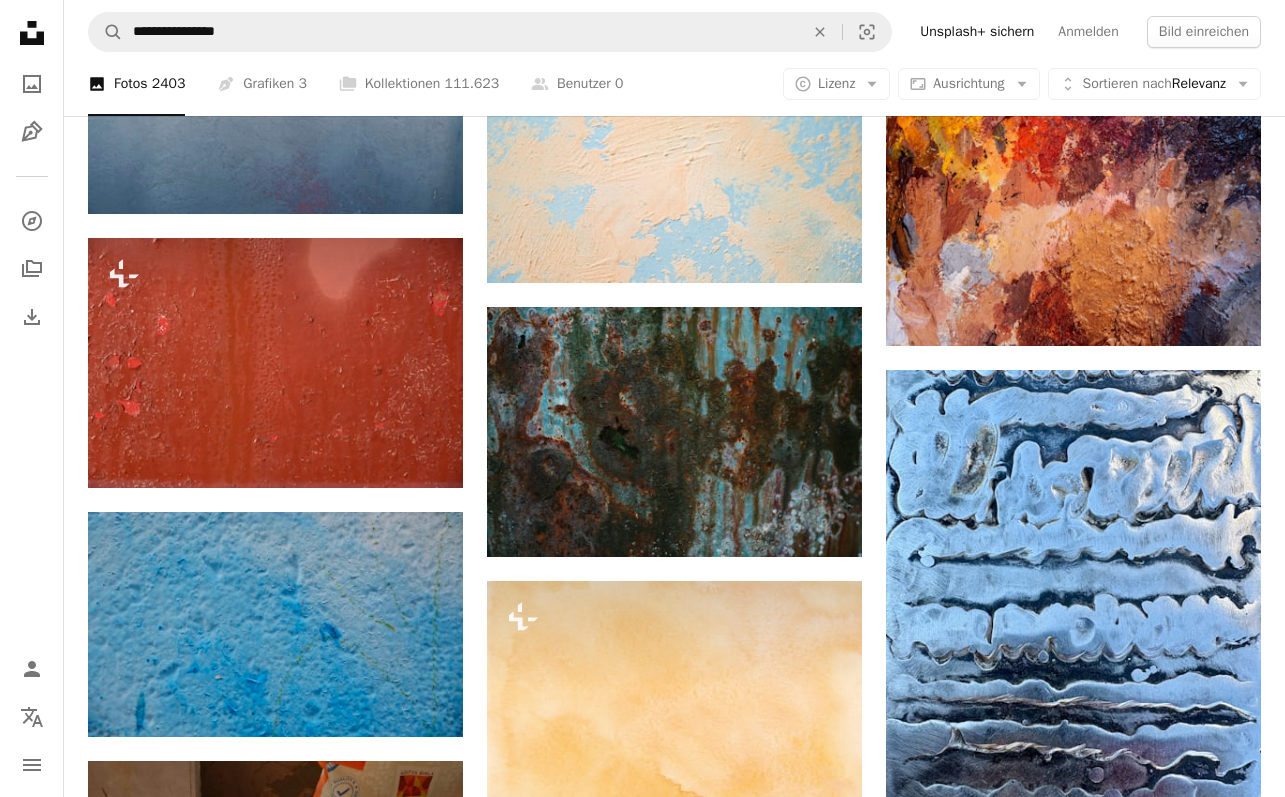 scroll, scrollTop: 4270, scrollLeft: 0, axis: vertical 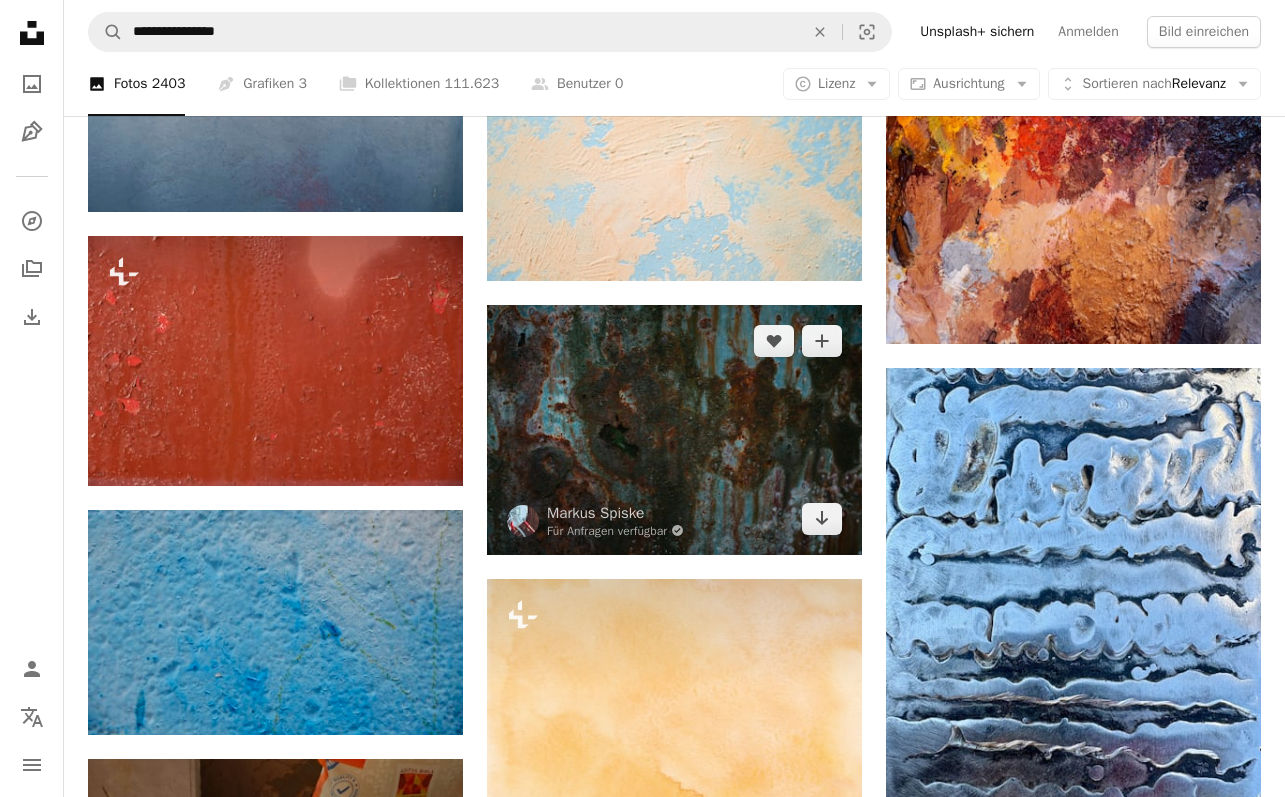 click at bounding box center (674, 430) 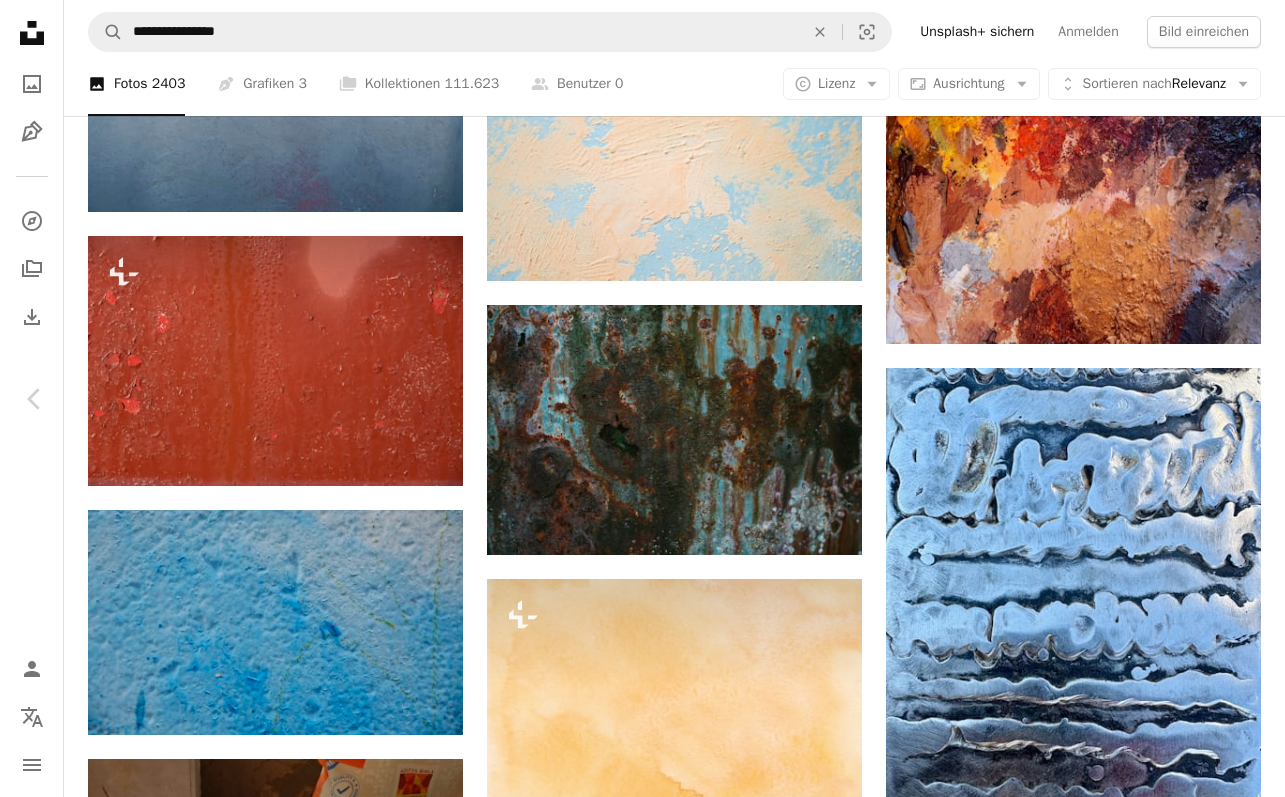 click on "An X shape Chevron left Chevron right Markus Spiske Für Anfragen verfügbar A checkmark inside of a circle A heart A plus sign Kostenlos herunterladen Chevron down Zoom in Aufrufe 844.806 Downloads 4.484 Veröffentlicht in Fotos ,  Gewebe A forward-right arrow Teilen Info icon Info More Actions A map marker [CITY], [COUNTRY] Calendar outlined Veröffentlicht am  [DD]. [MONTH] [YYYY] Camera Canon, EOS 5D Mark III Safety Kostenlos zu verwenden im Rahmen der  Unsplash Lizenz Hintergrund abstrakt Textur dunkel Muster Wand retro braun alt Tafel Korn schmutzig Scheune Material Rost Effekt Gremium Planke rauh Kunst Public Domain-Bilder Ähnliche Premium-Bilder auf iStock durchsuchen  |  20 % Rabatt mit Aktionscode UNSPLASH20 Mehr auf iStock anzeigen  ↗ Ähnliche Bilder A heart A plus sign Marija Zaric Arrow pointing down A heart A plus sign Meg Für Anfragen verfügbar A checkmark inside of a circle Arrow pointing down Plus sign for Unsplash+ A heart A plus sign Slashio Photography Für  Unsplash+ A lock A heart" at bounding box center (642, 4939) 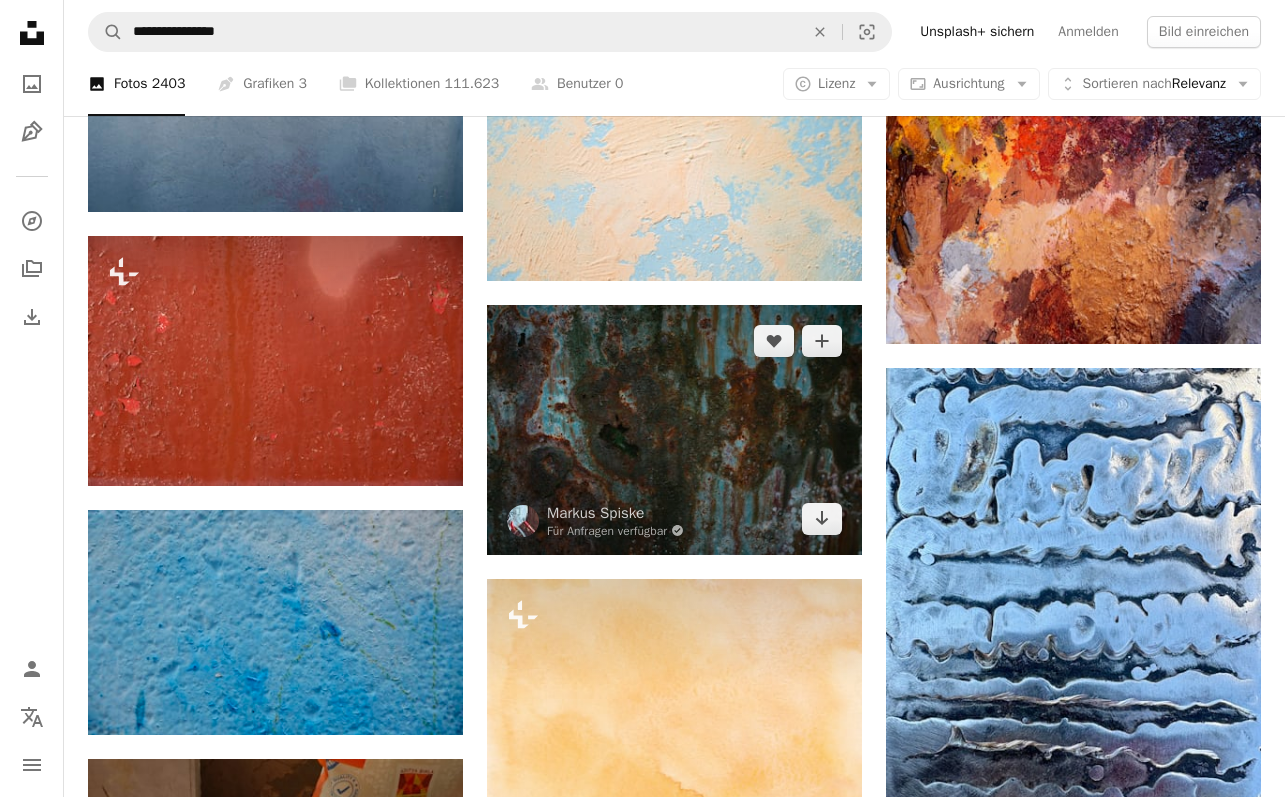 click at bounding box center (674, 430) 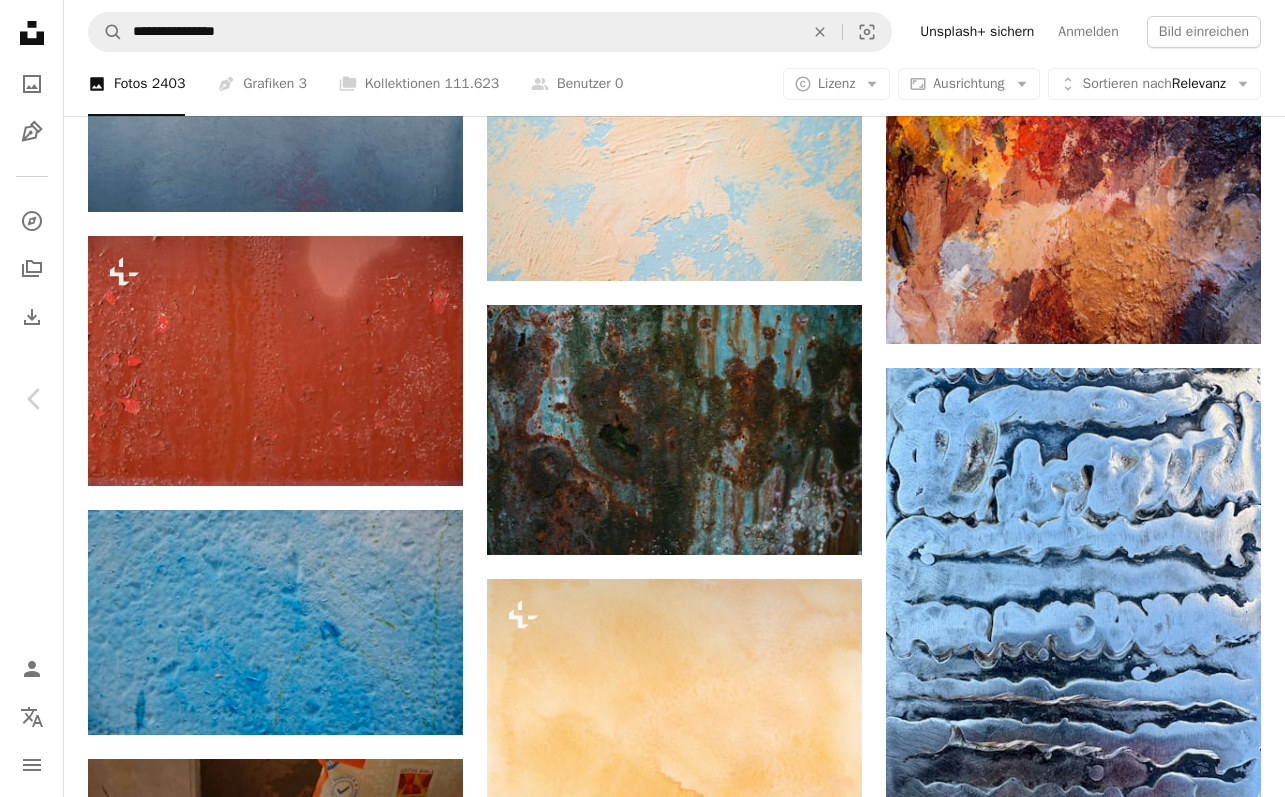 scroll, scrollTop: 2105, scrollLeft: 0, axis: vertical 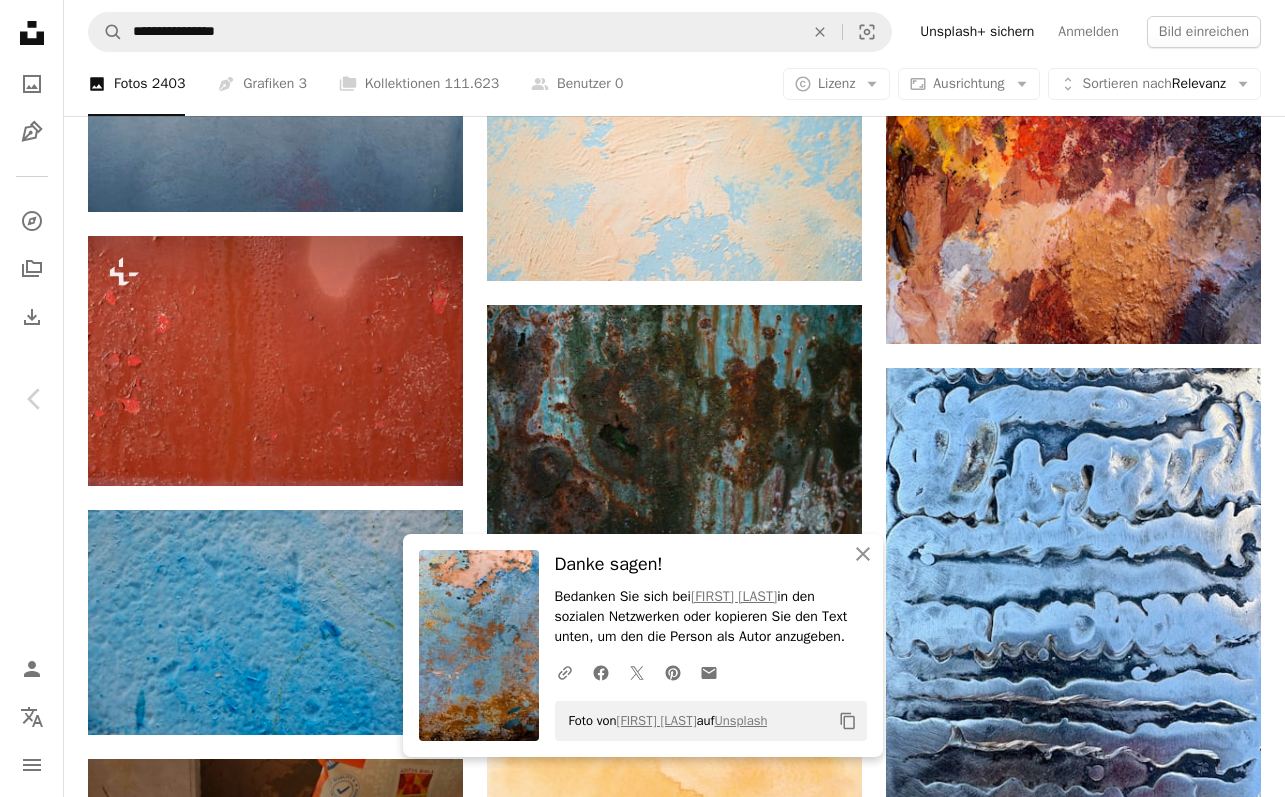 click on "A lock Herunterladen" at bounding box center [1092, 4946] 